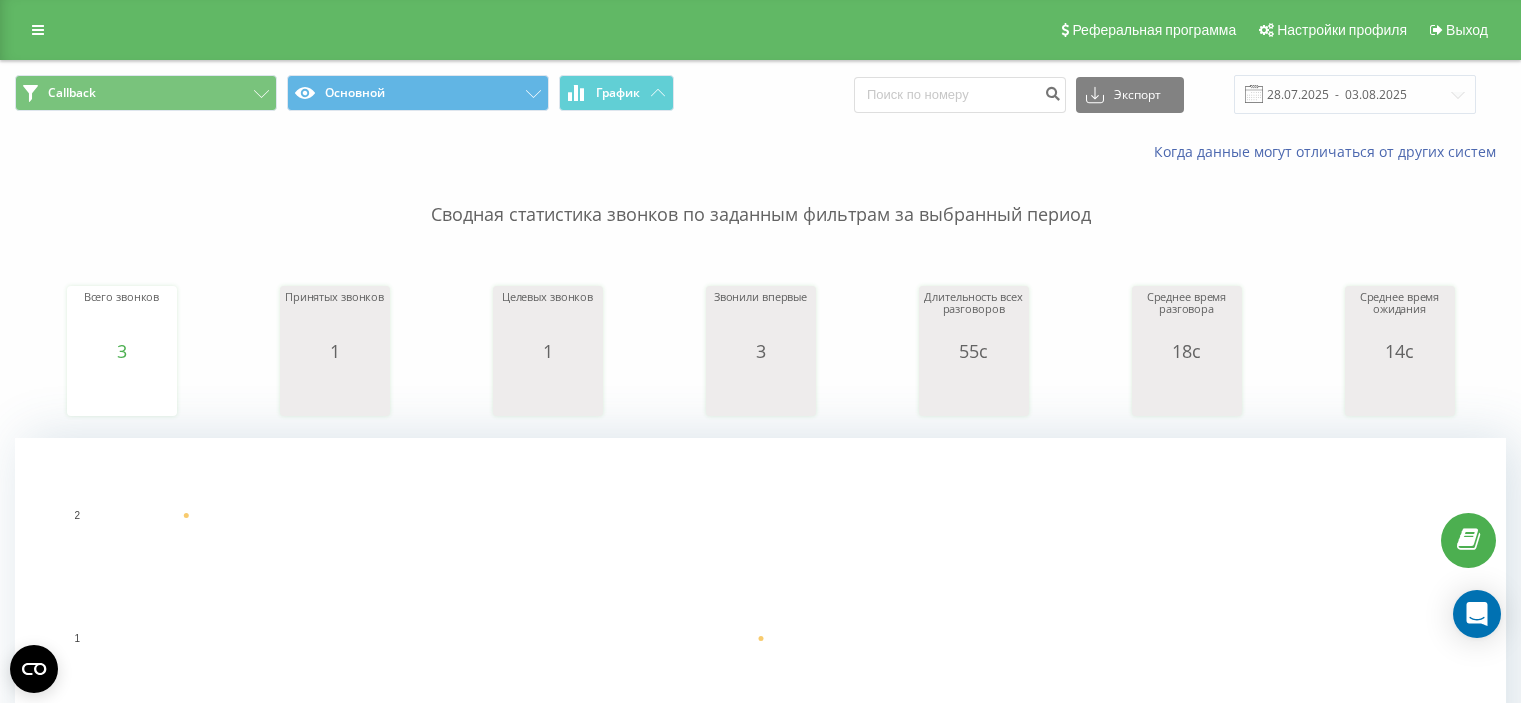 scroll, scrollTop: 356, scrollLeft: 0, axis: vertical 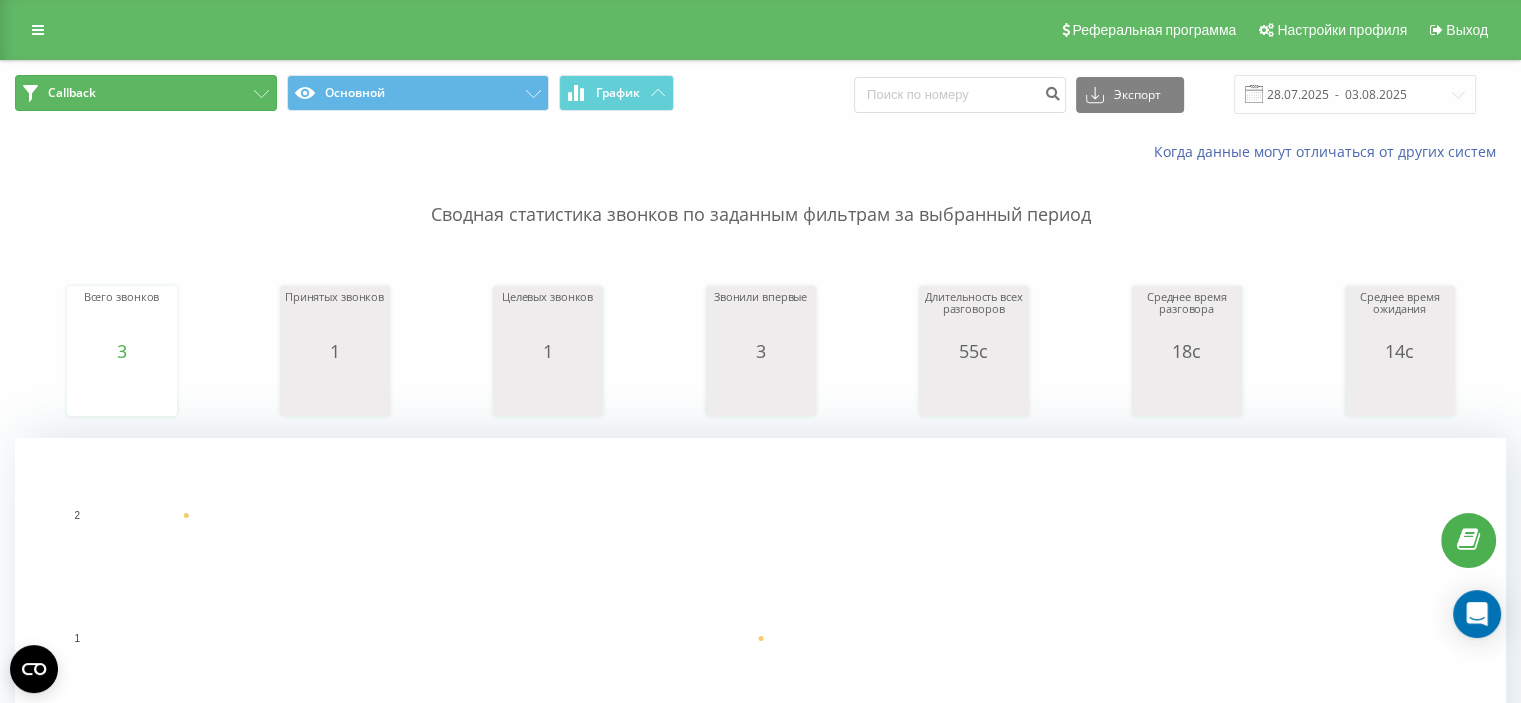 click on "Callback" at bounding box center (146, 93) 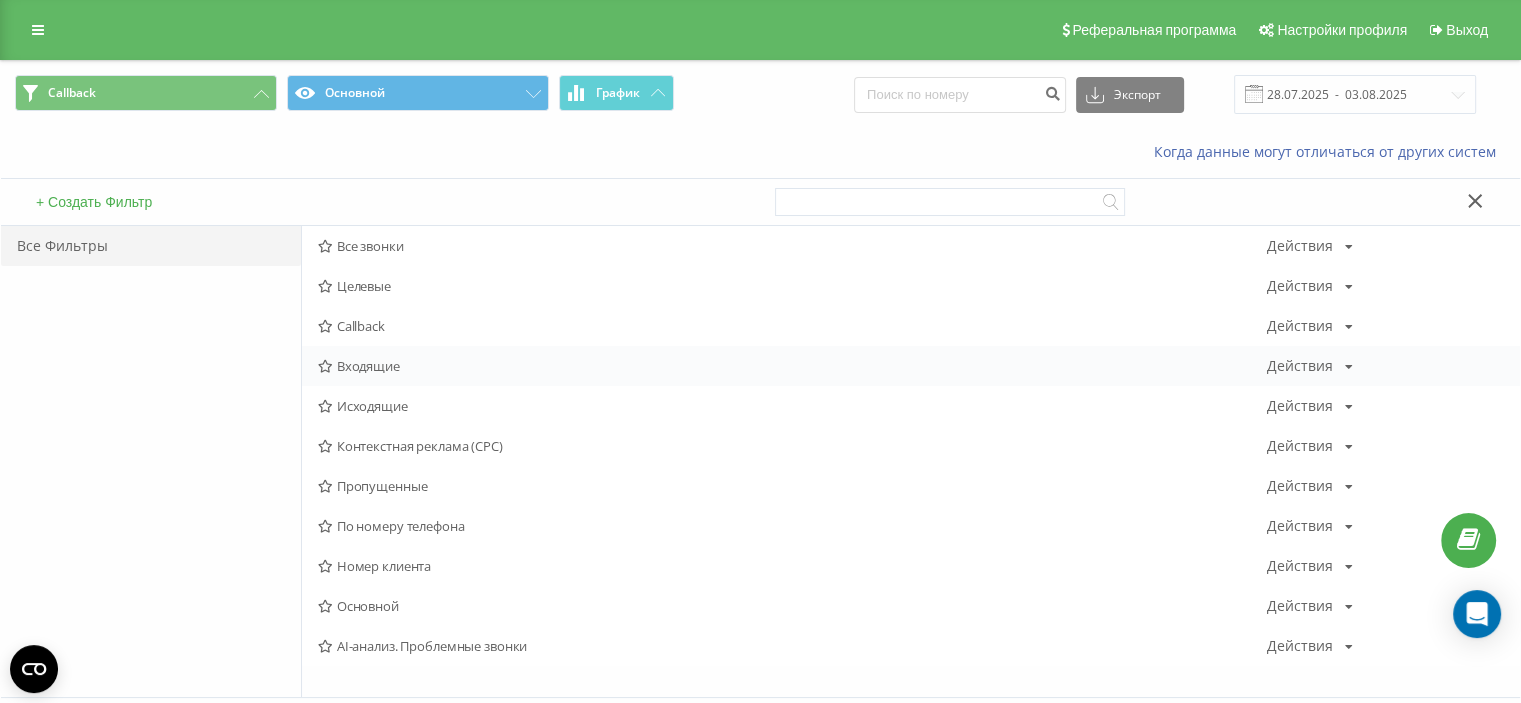 click on "Входящие" at bounding box center (792, 366) 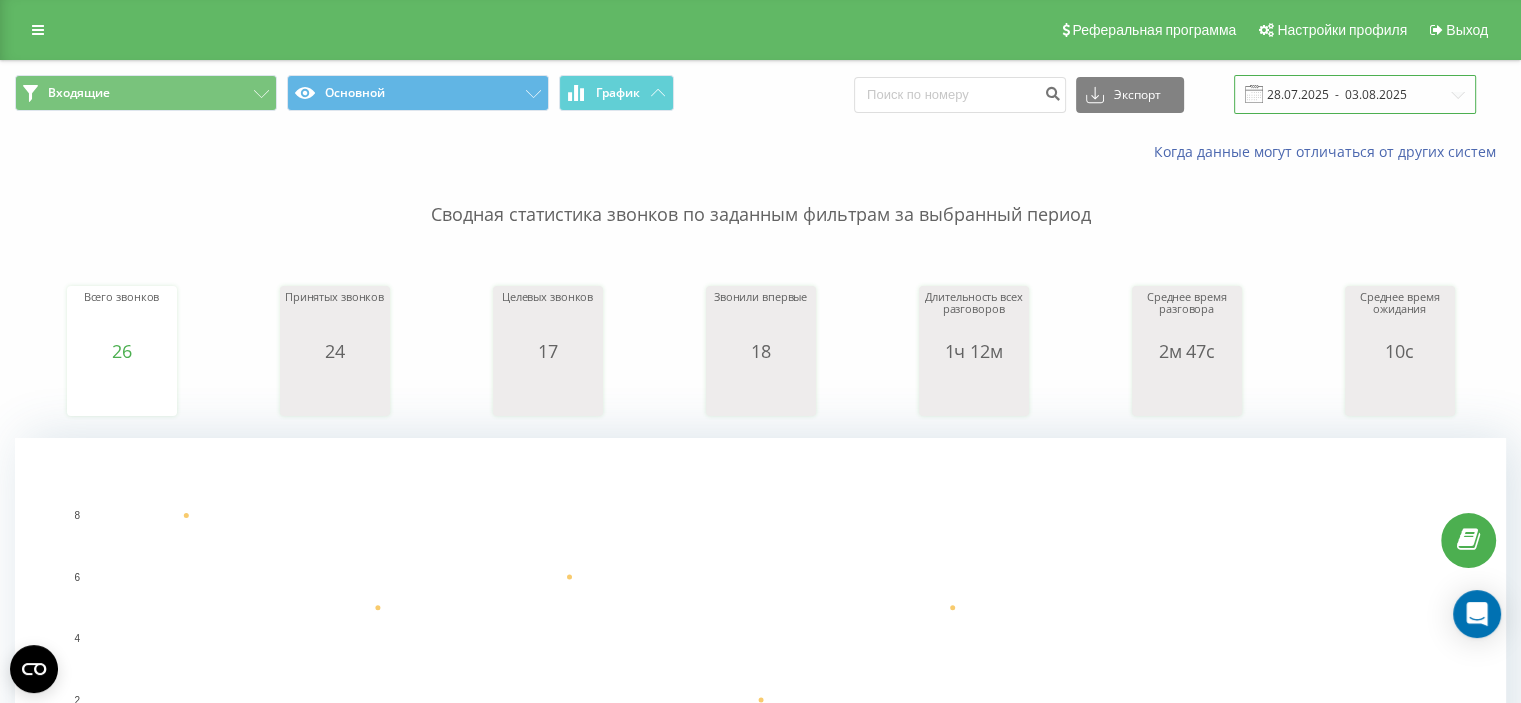 click on "28.07.2025  -  03.08.2025" at bounding box center [1355, 94] 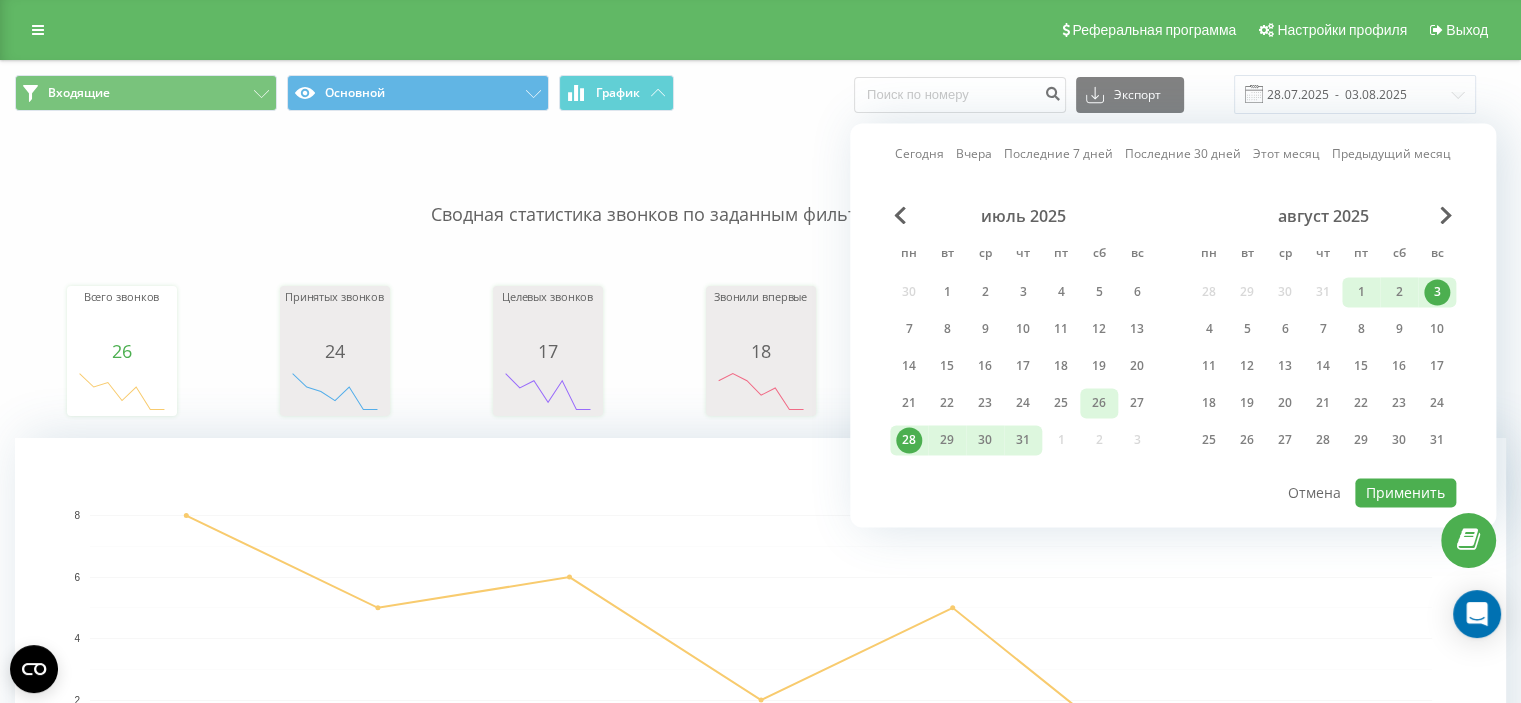 click on "26" at bounding box center (1099, 403) 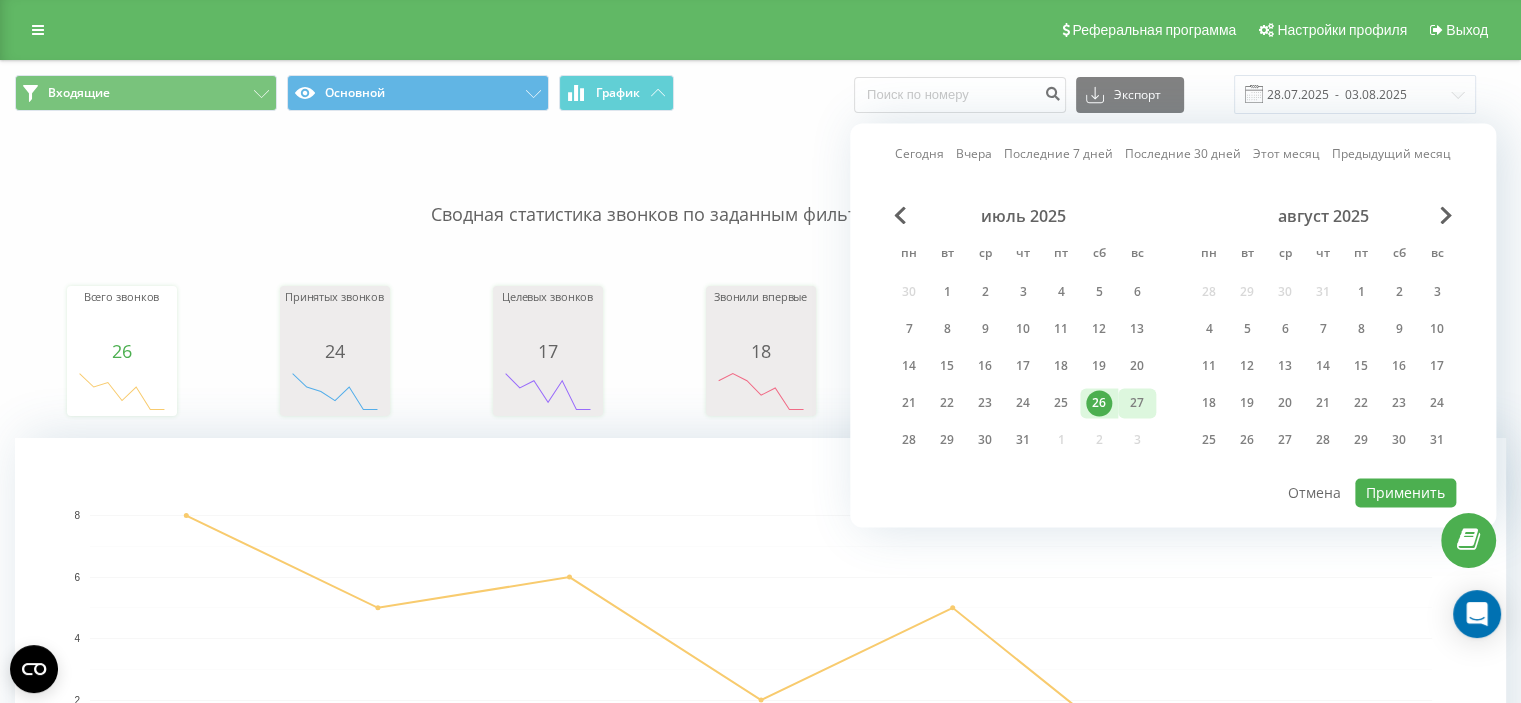 click on "27" at bounding box center (1137, 403) 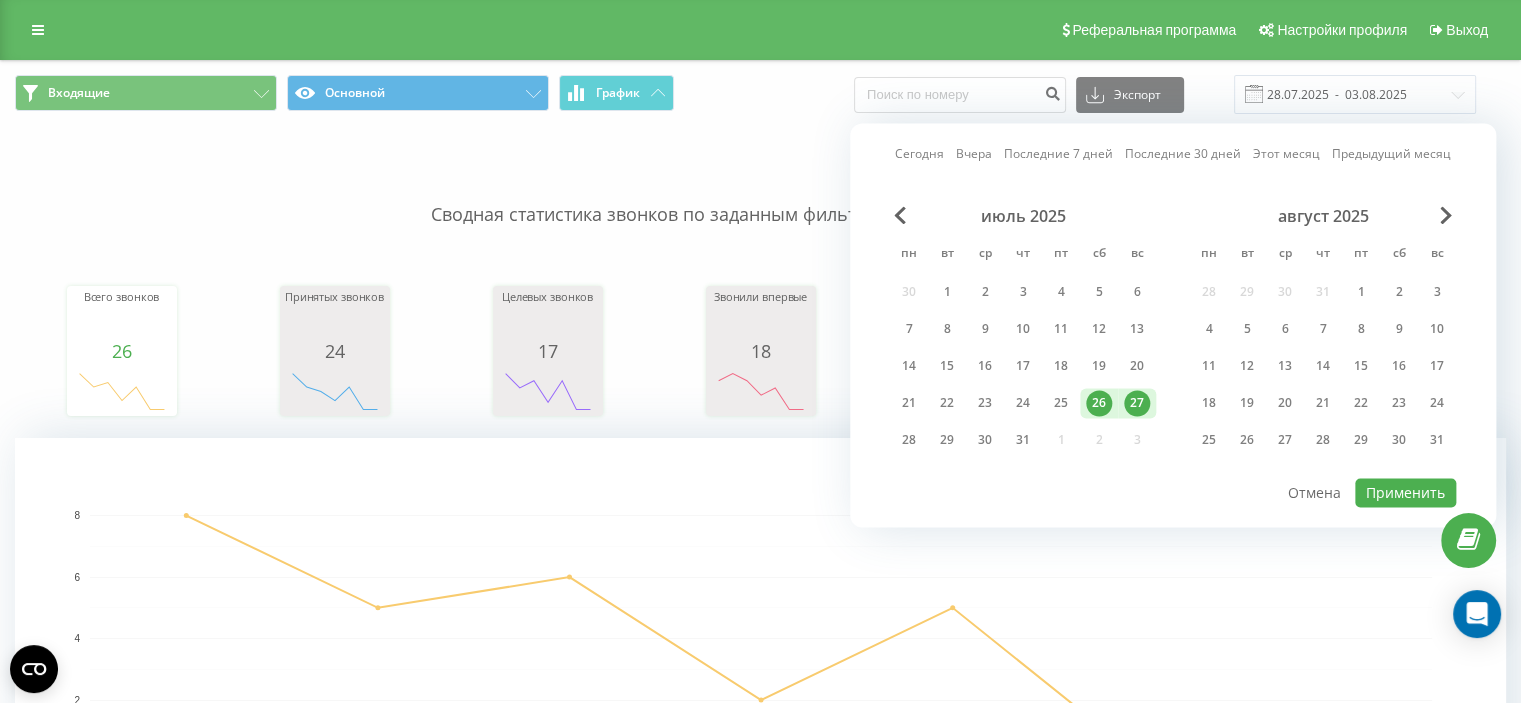 click on "27" at bounding box center (1137, 403) 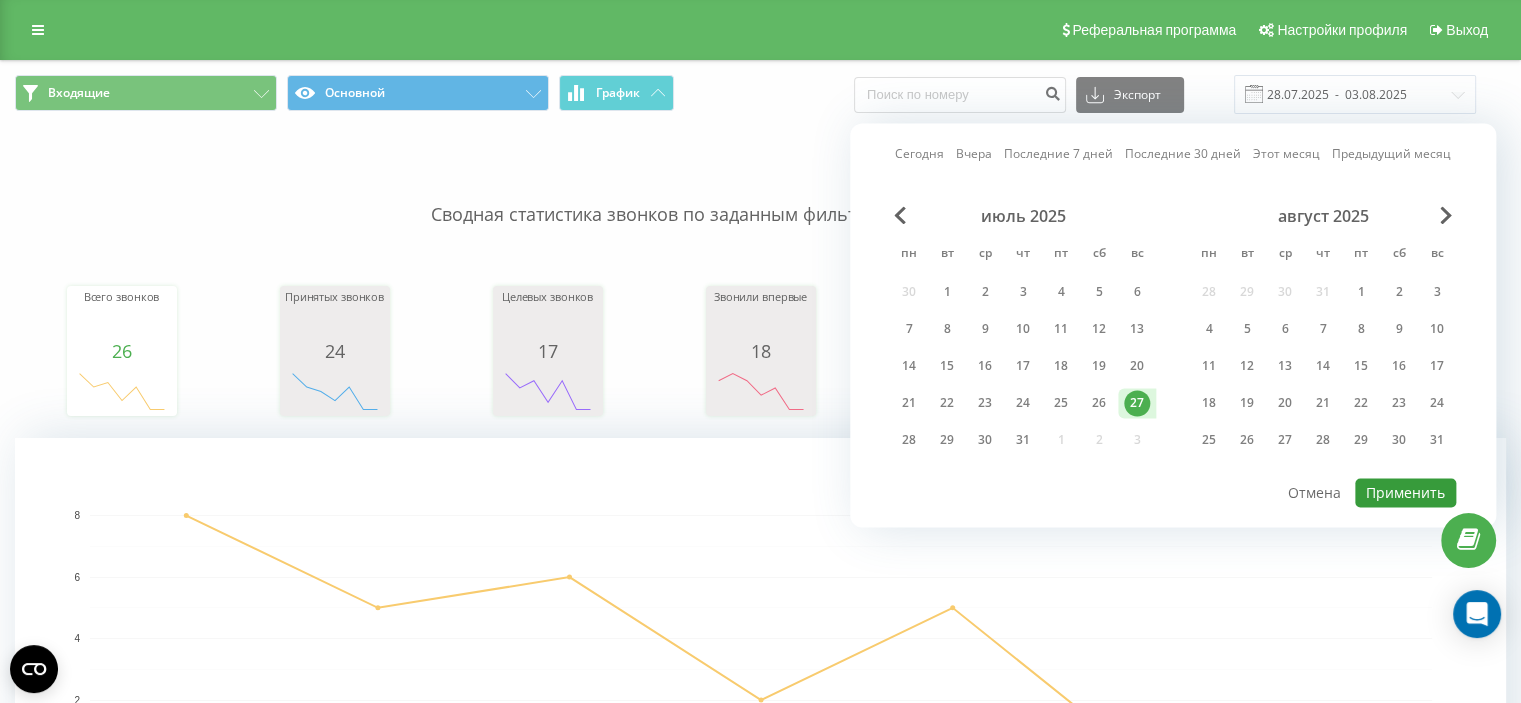 click on "Применить" at bounding box center (1405, 492) 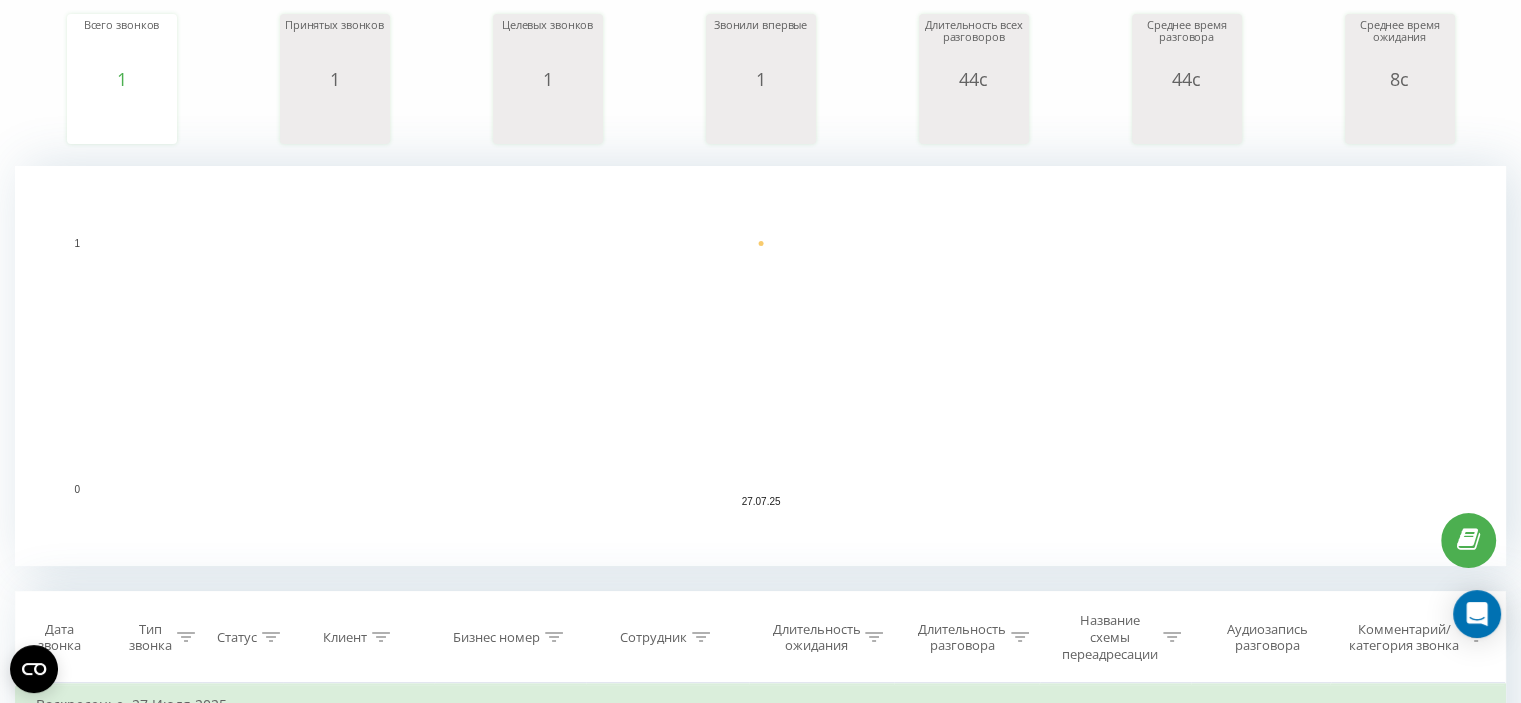 scroll, scrollTop: 0, scrollLeft: 0, axis: both 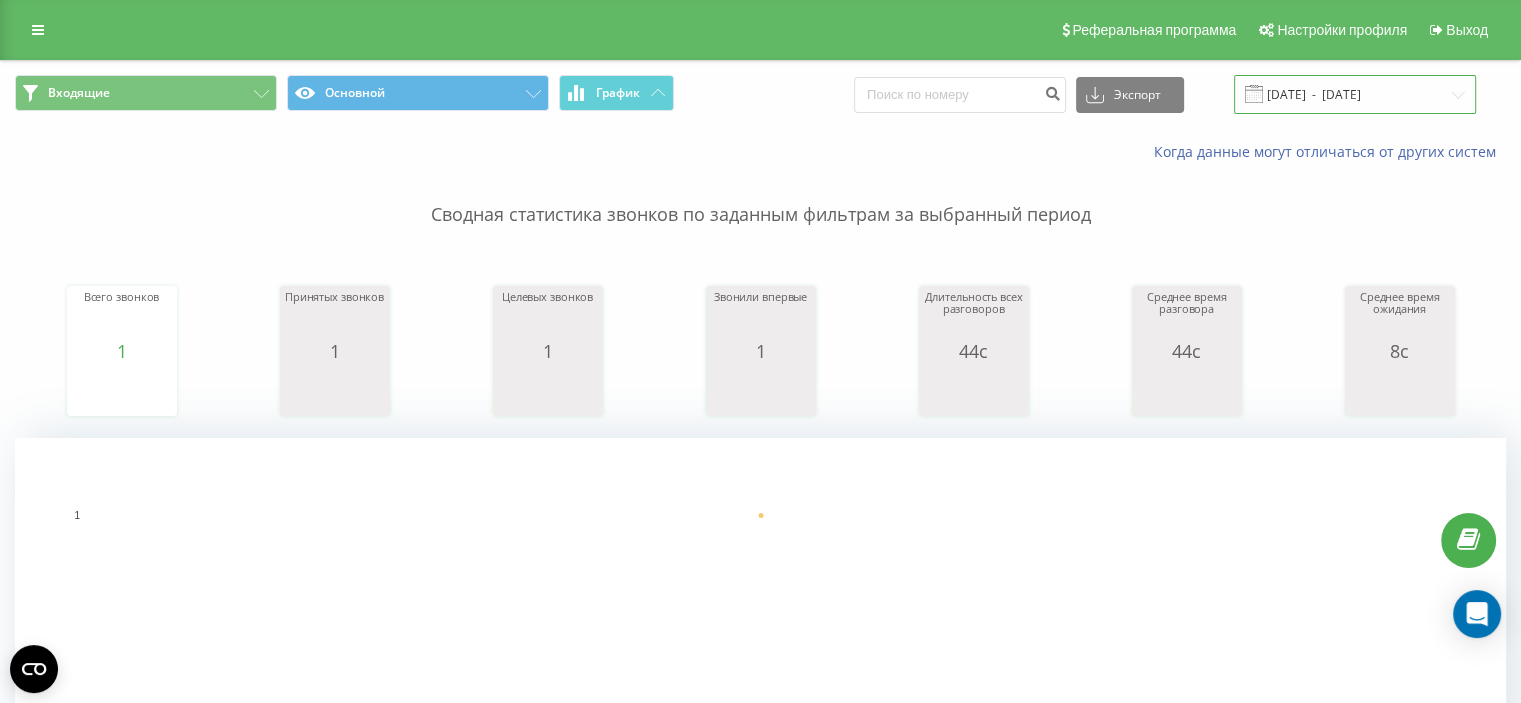 click on "27.07.2025  -  27.07.2025" at bounding box center [1355, 94] 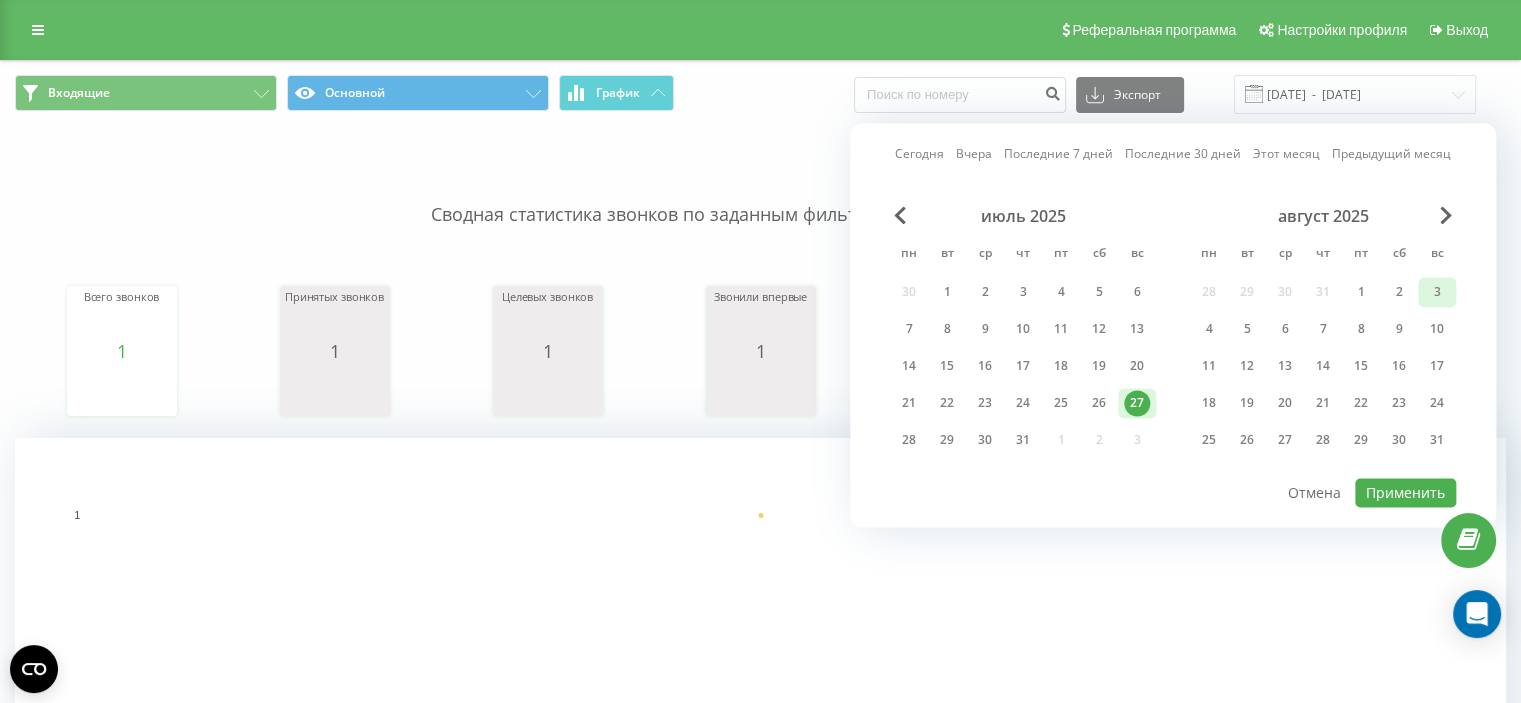 click on "3" at bounding box center (1437, 292) 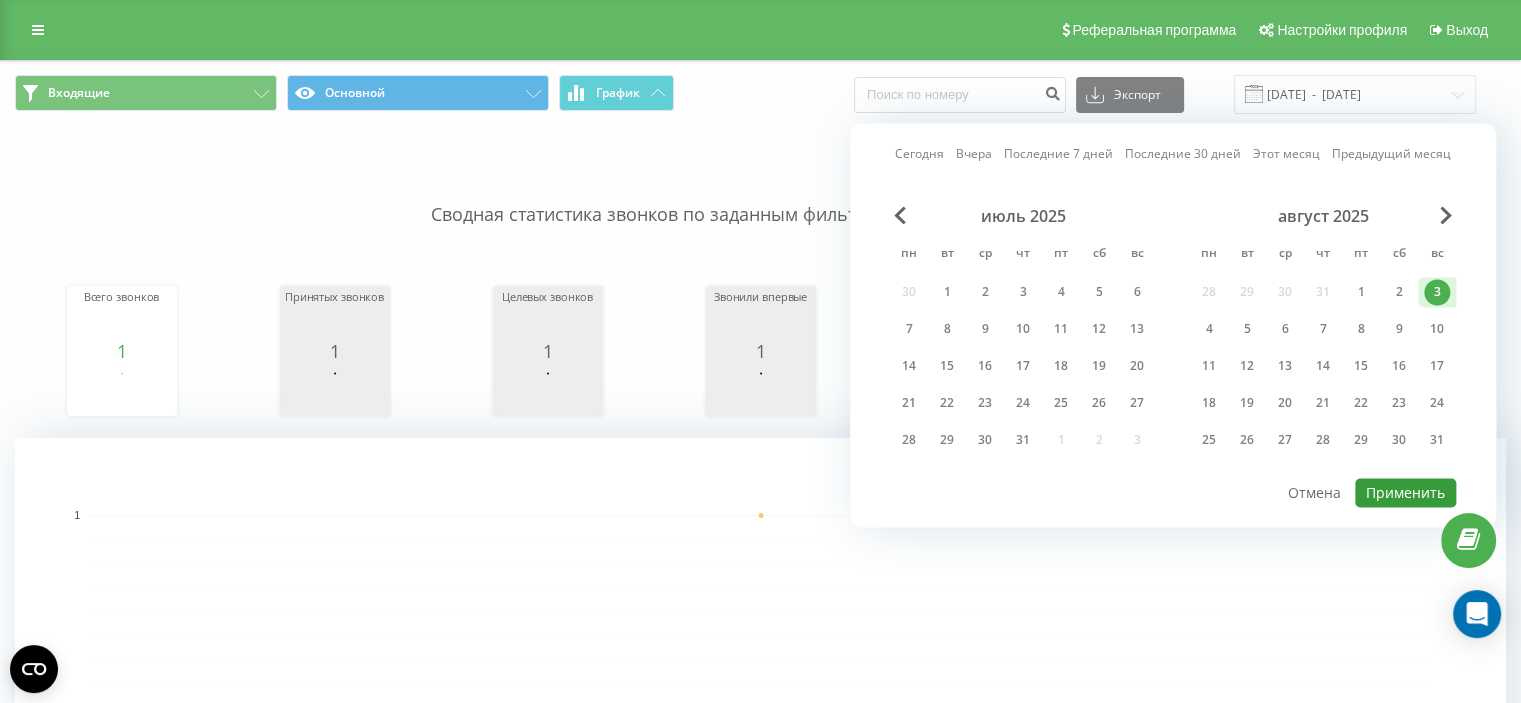 click on "Применить" at bounding box center (1405, 492) 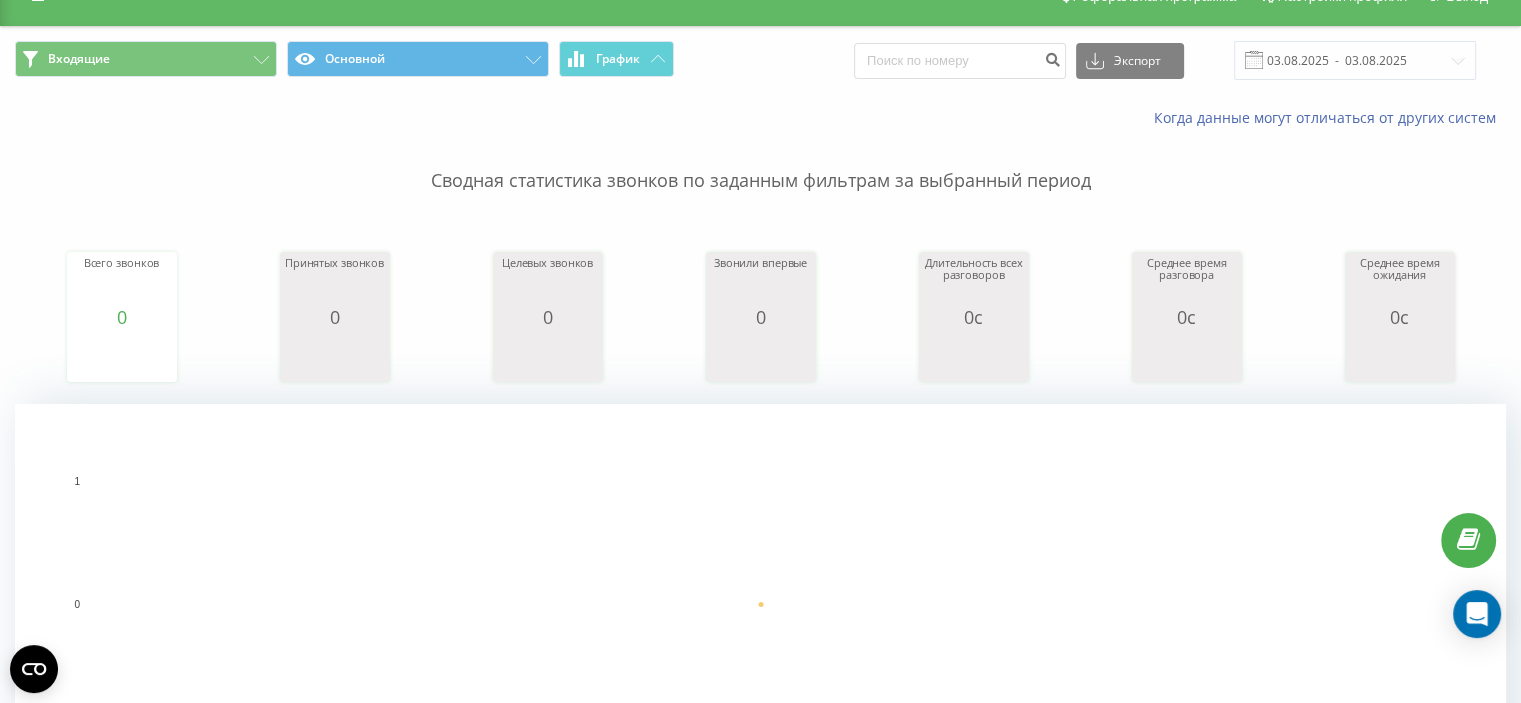 scroll, scrollTop: 0, scrollLeft: 0, axis: both 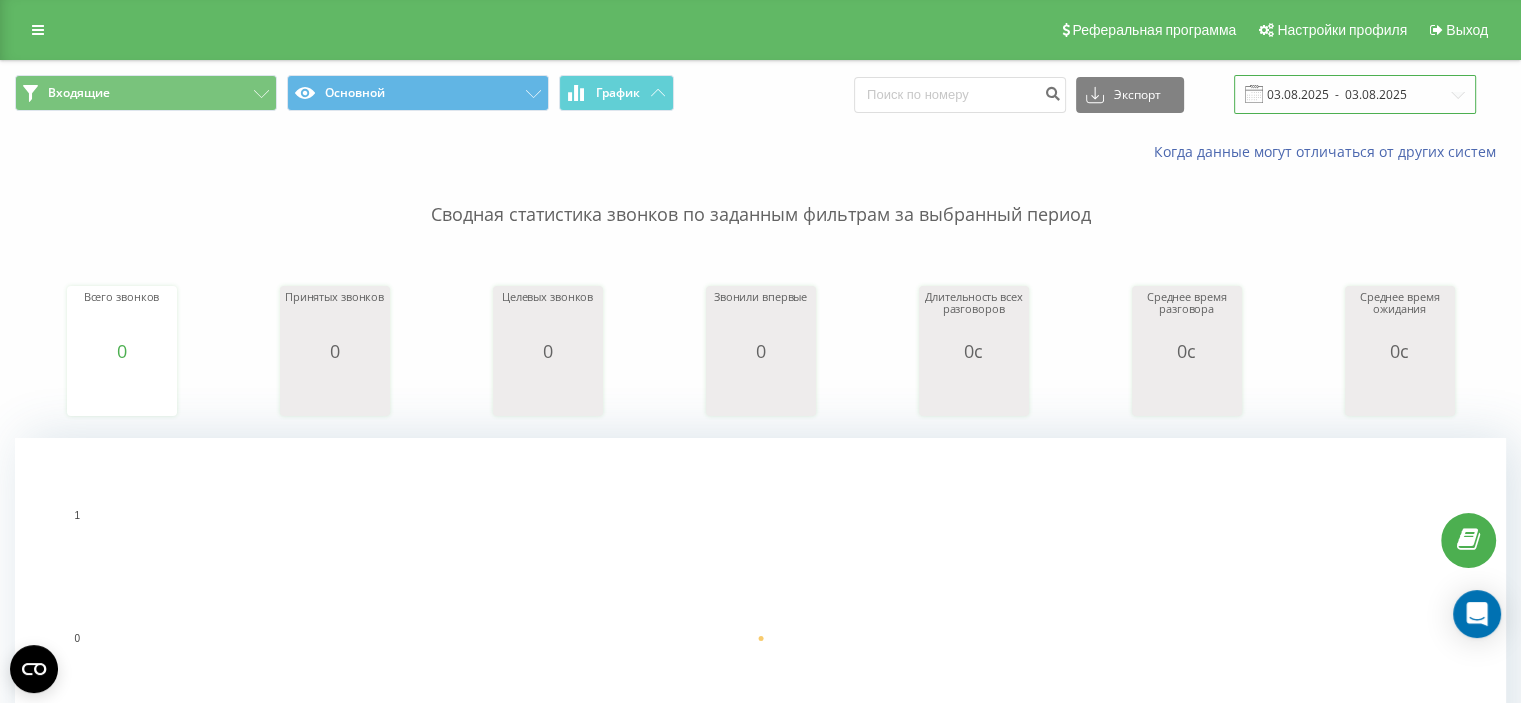 click on "03.08.2025  -  03.08.2025" at bounding box center [1355, 94] 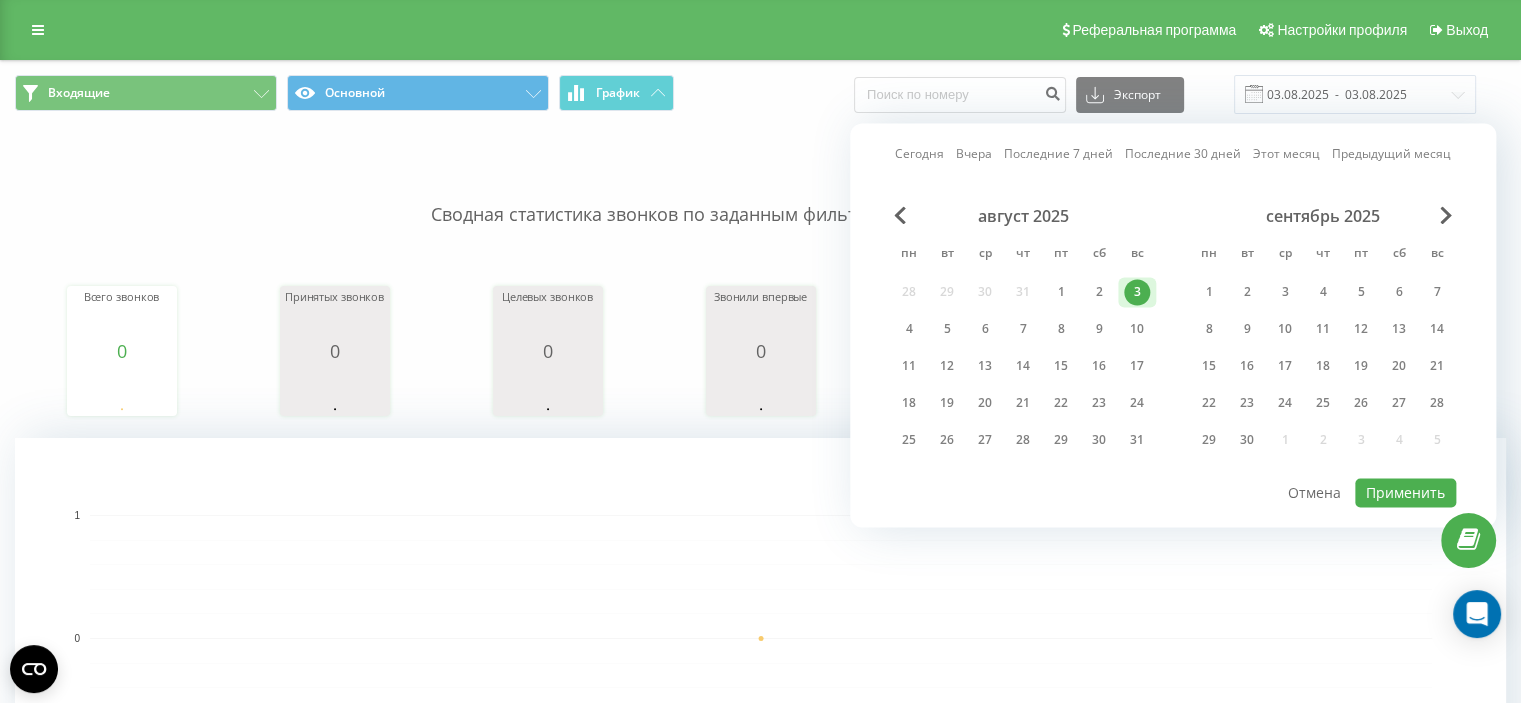 click at bounding box center [900, 215] 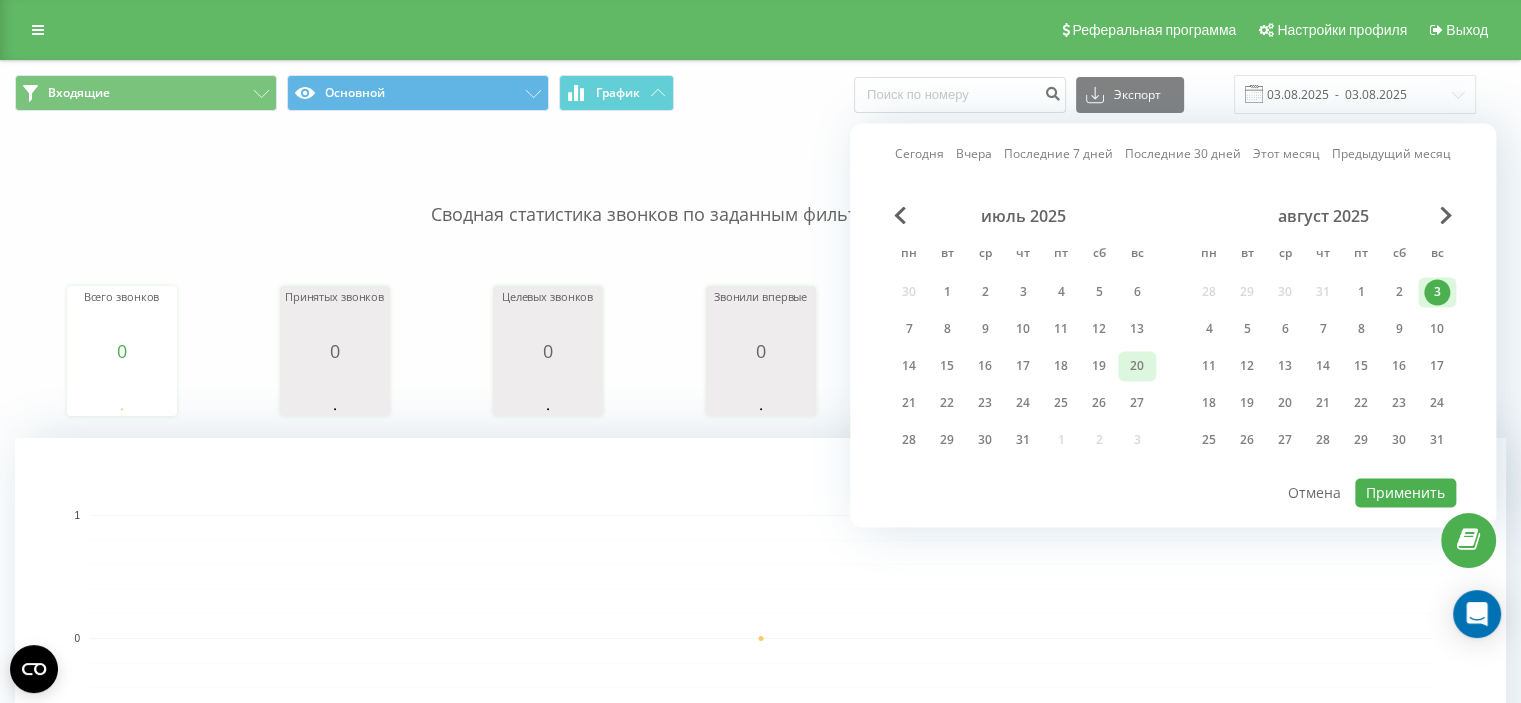 click on "20" at bounding box center [1137, 366] 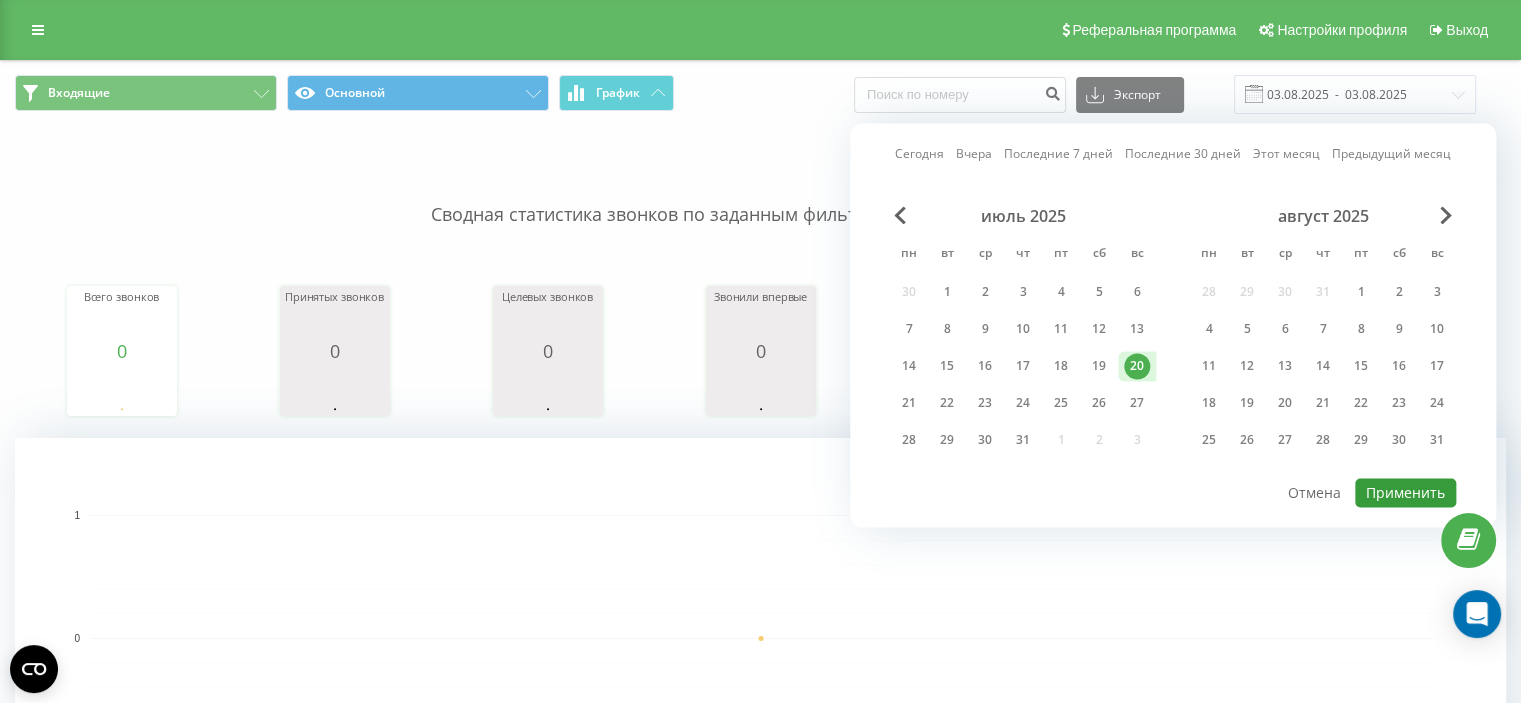 click on "Применить" at bounding box center (1405, 492) 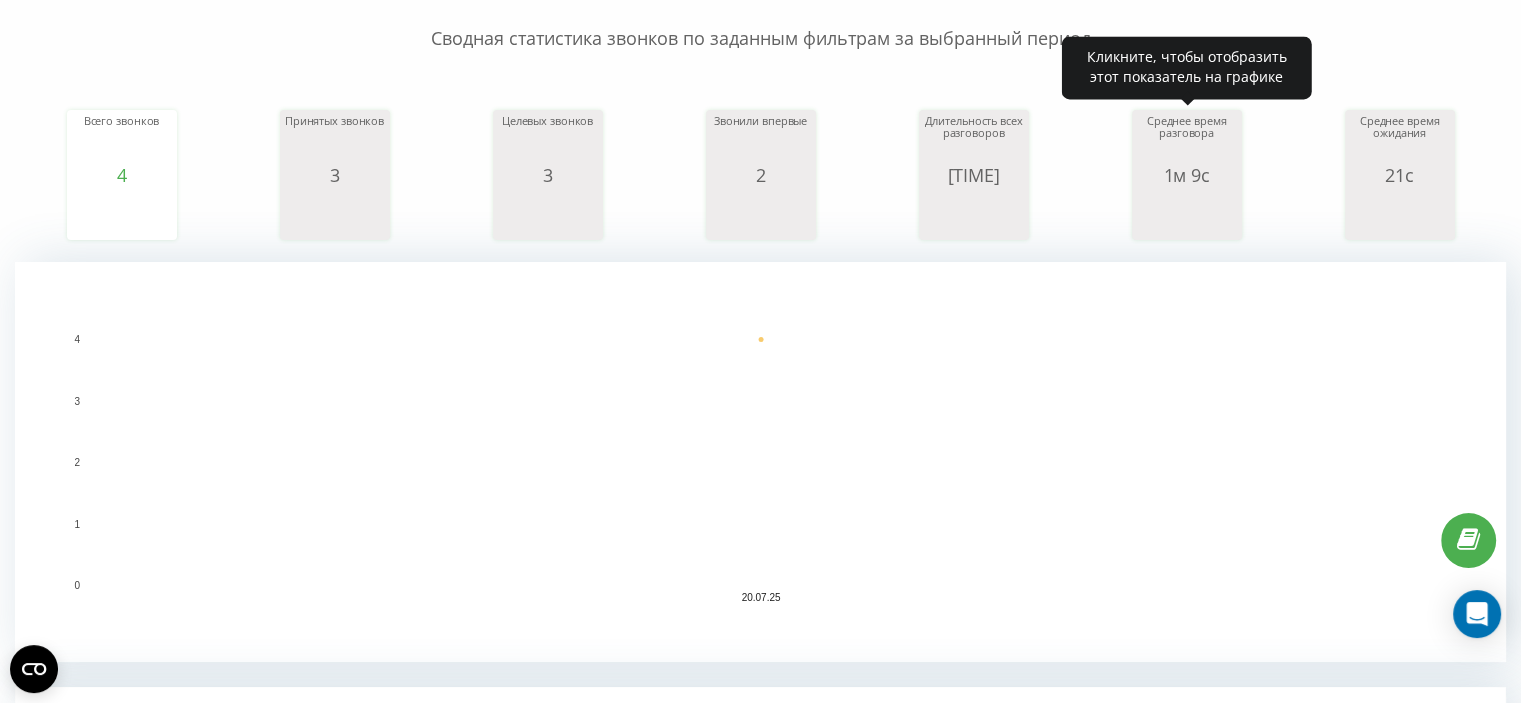 scroll, scrollTop: 0, scrollLeft: 0, axis: both 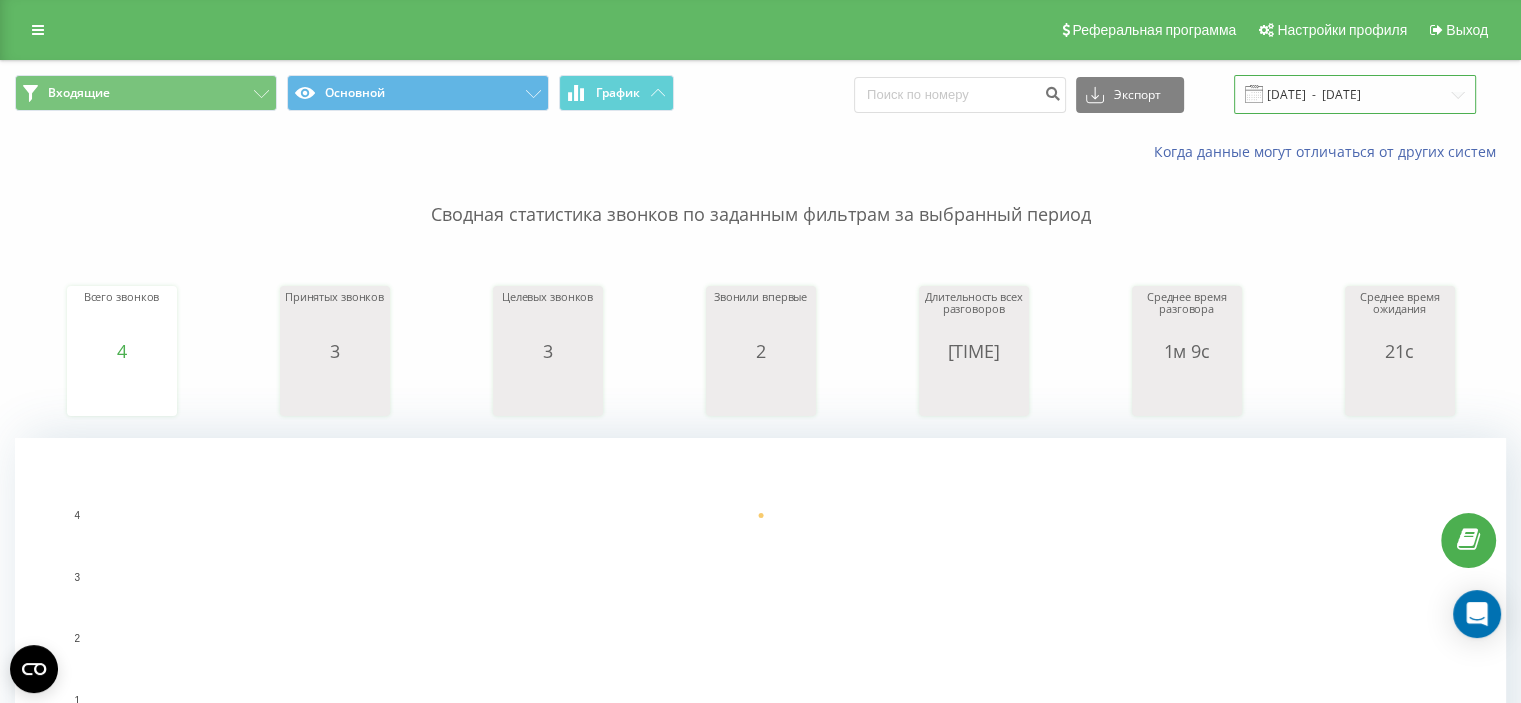 click on "20.07.2025  -  20.07.2025" at bounding box center [1355, 94] 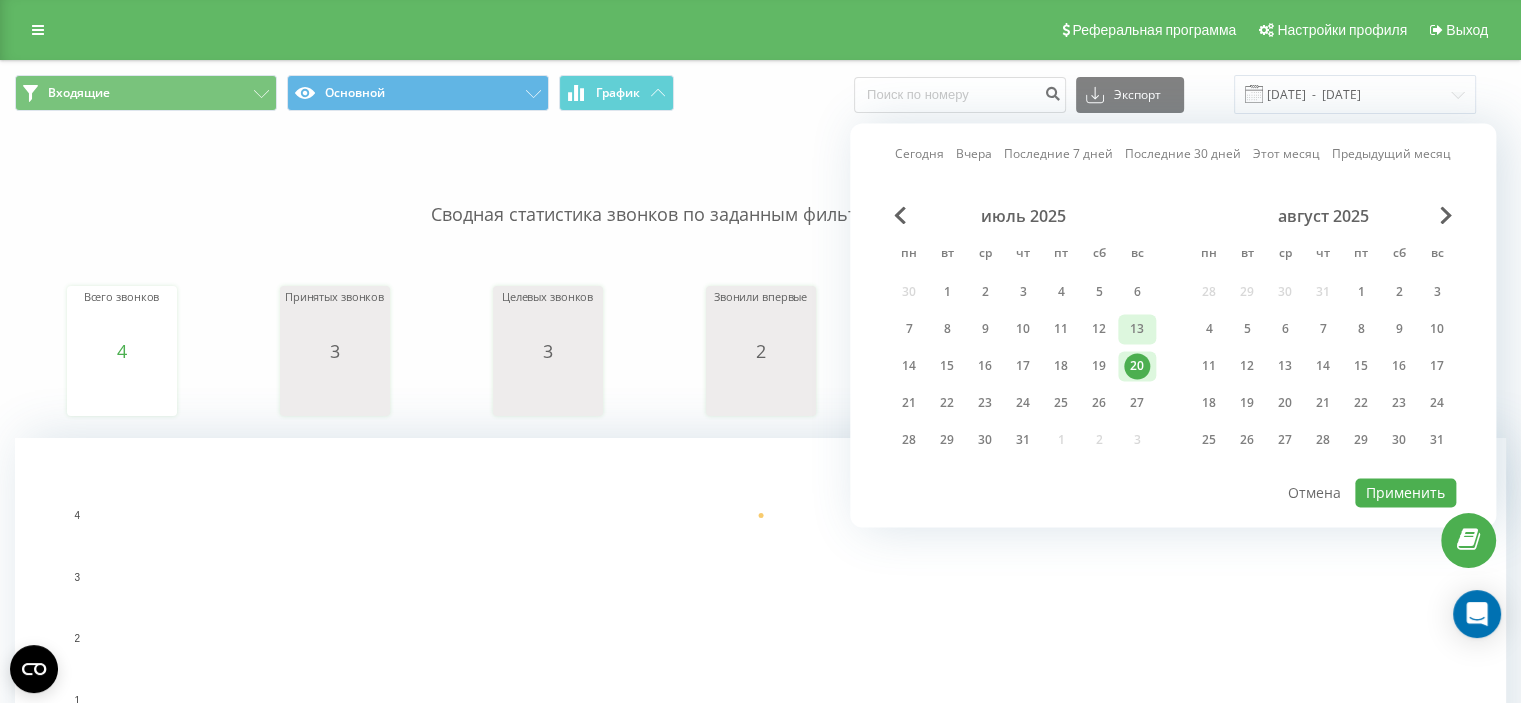 click on "13" at bounding box center (1137, 329) 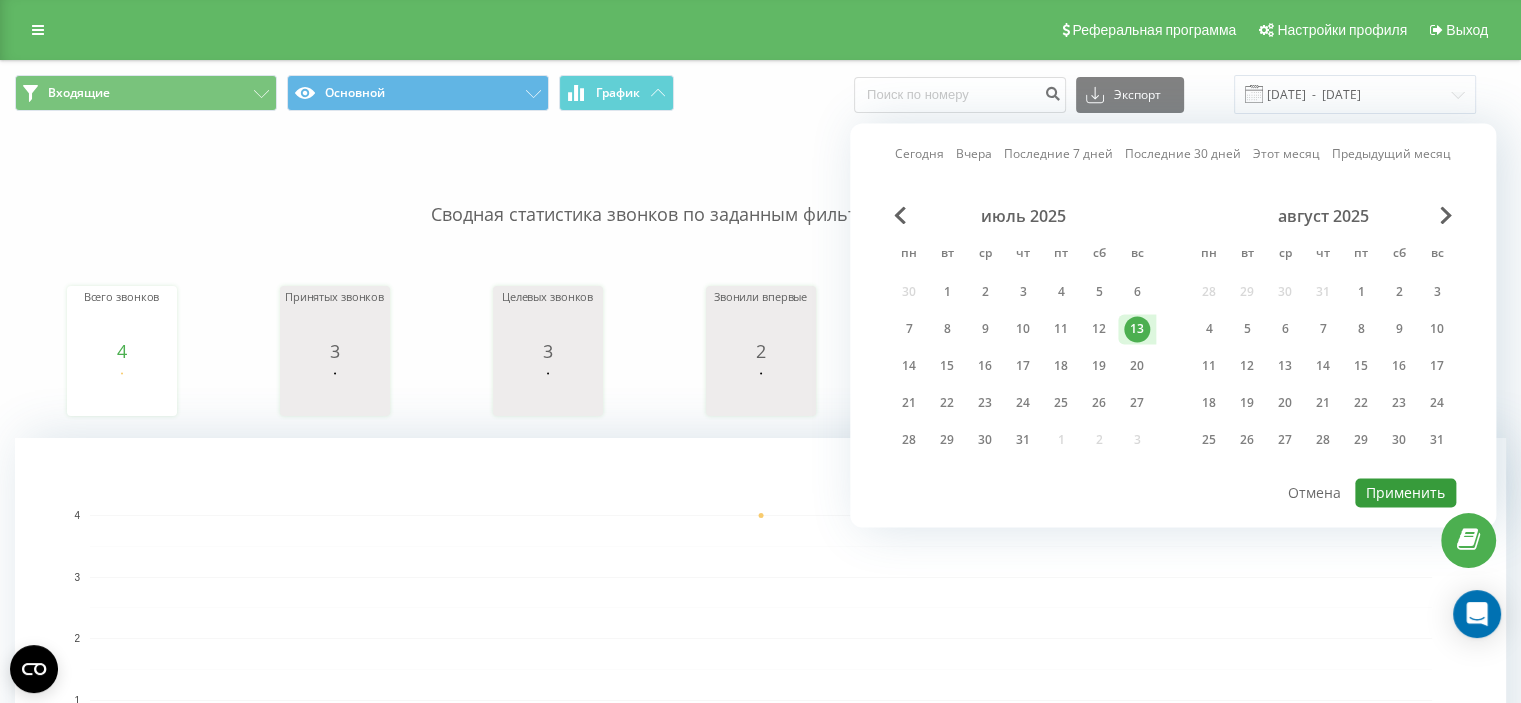 click on "Применить" at bounding box center [1405, 492] 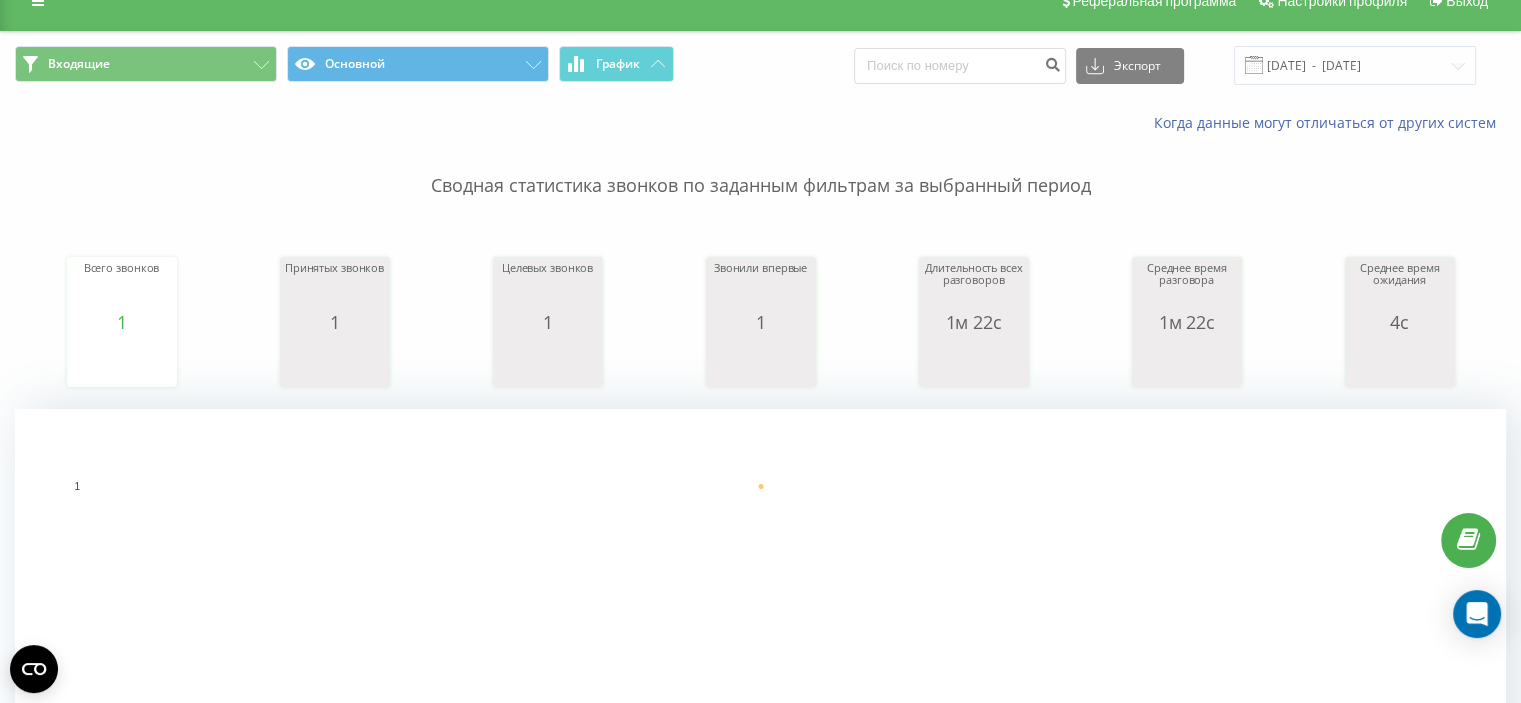 scroll, scrollTop: 0, scrollLeft: 0, axis: both 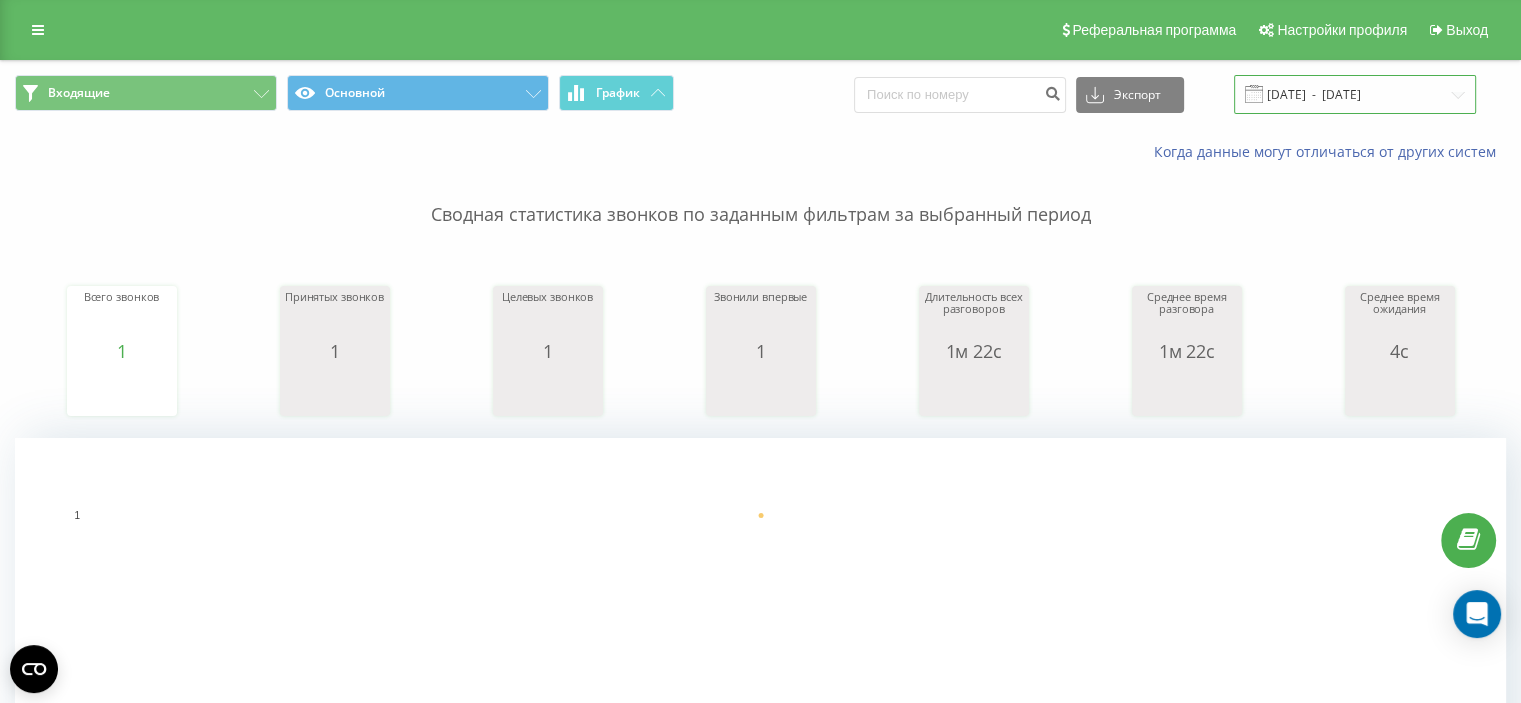 click on "13.07.2025  -  13.07.2025" at bounding box center [1355, 94] 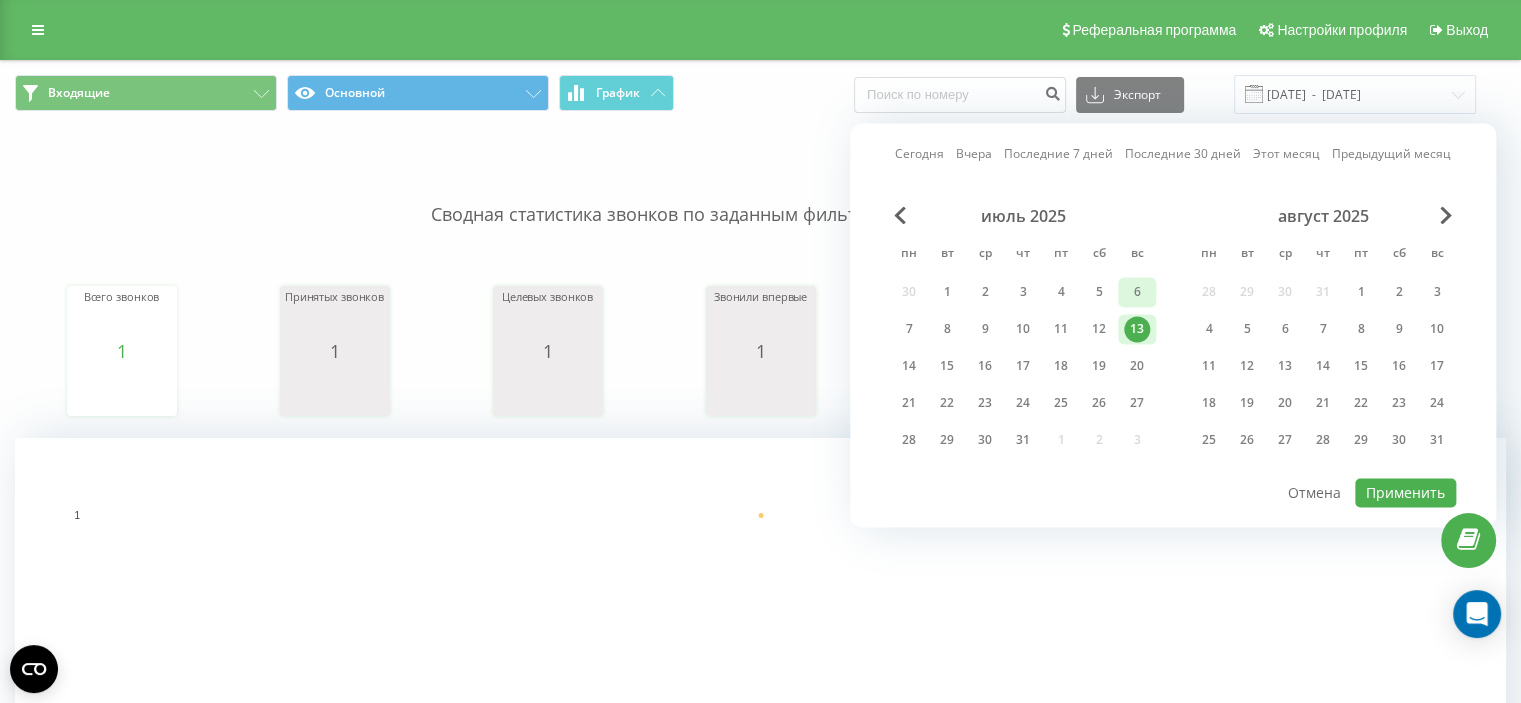 click on "6" at bounding box center (1137, 292) 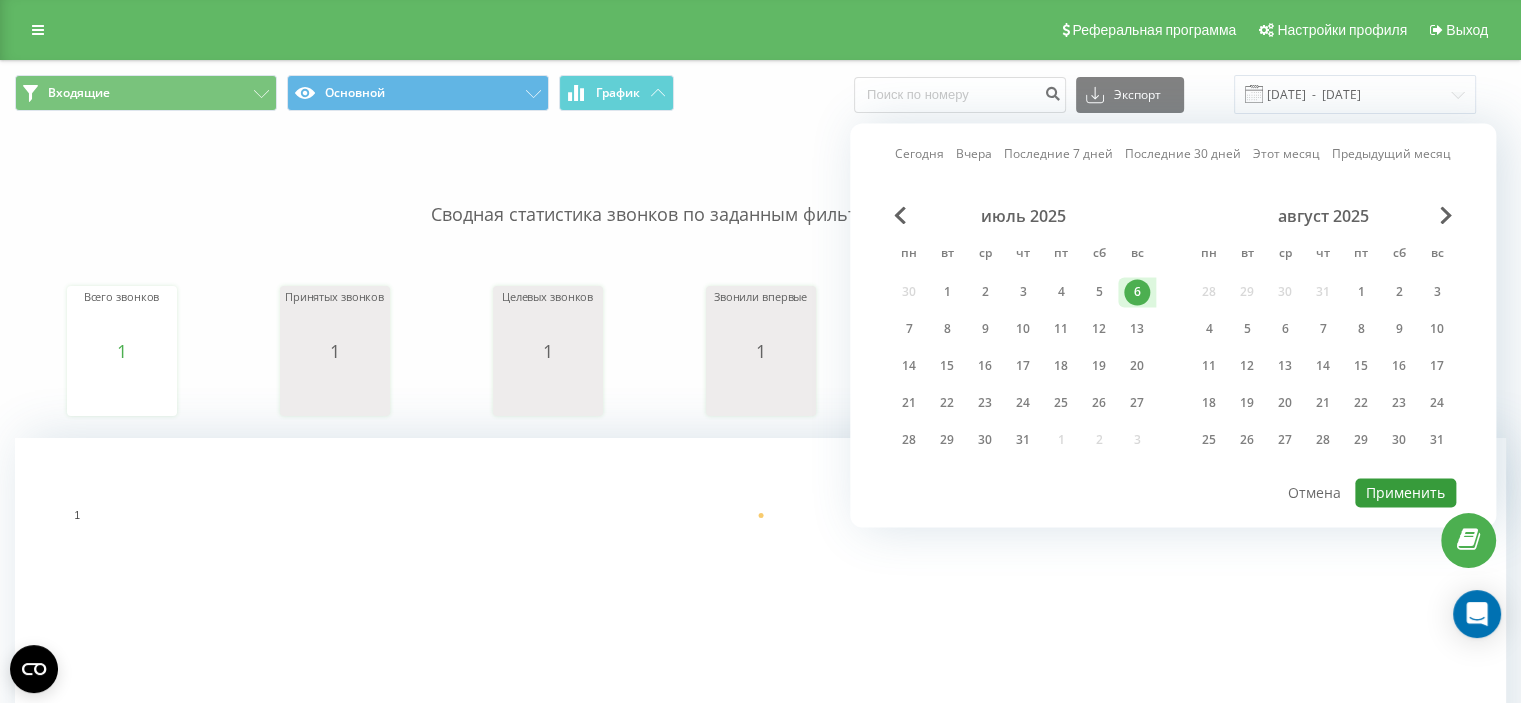 click on "Применить" at bounding box center [1405, 492] 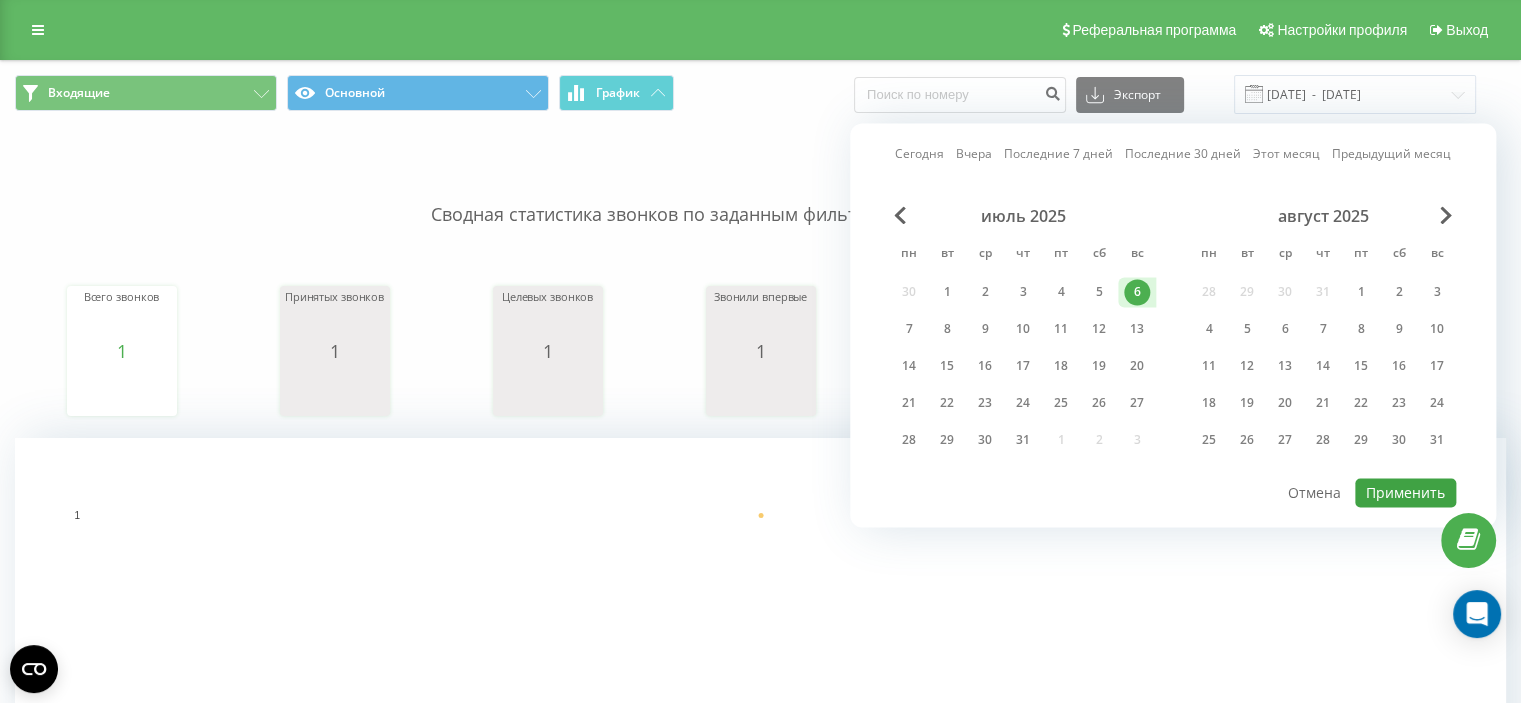 type on "06.07.2025  -  06.07.2025" 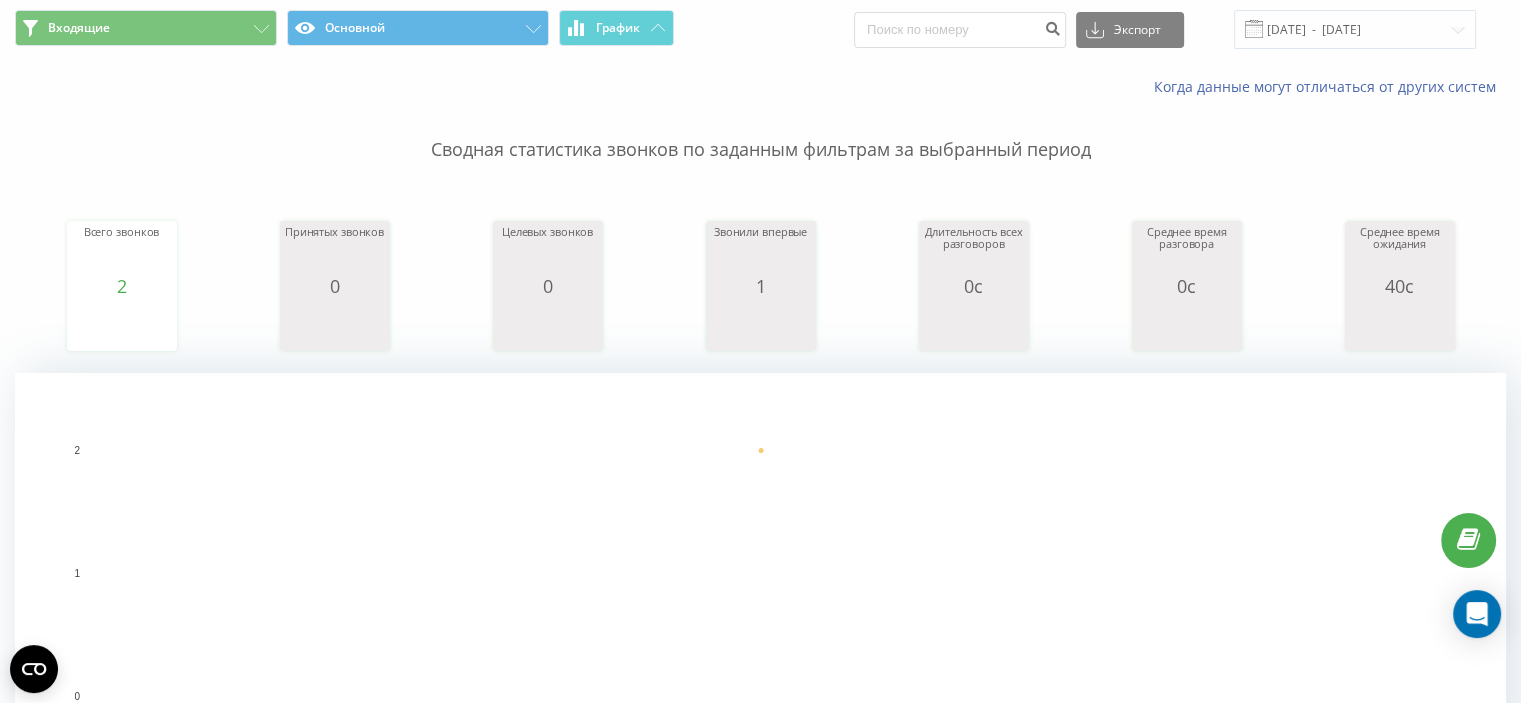 scroll, scrollTop: 0, scrollLeft: 0, axis: both 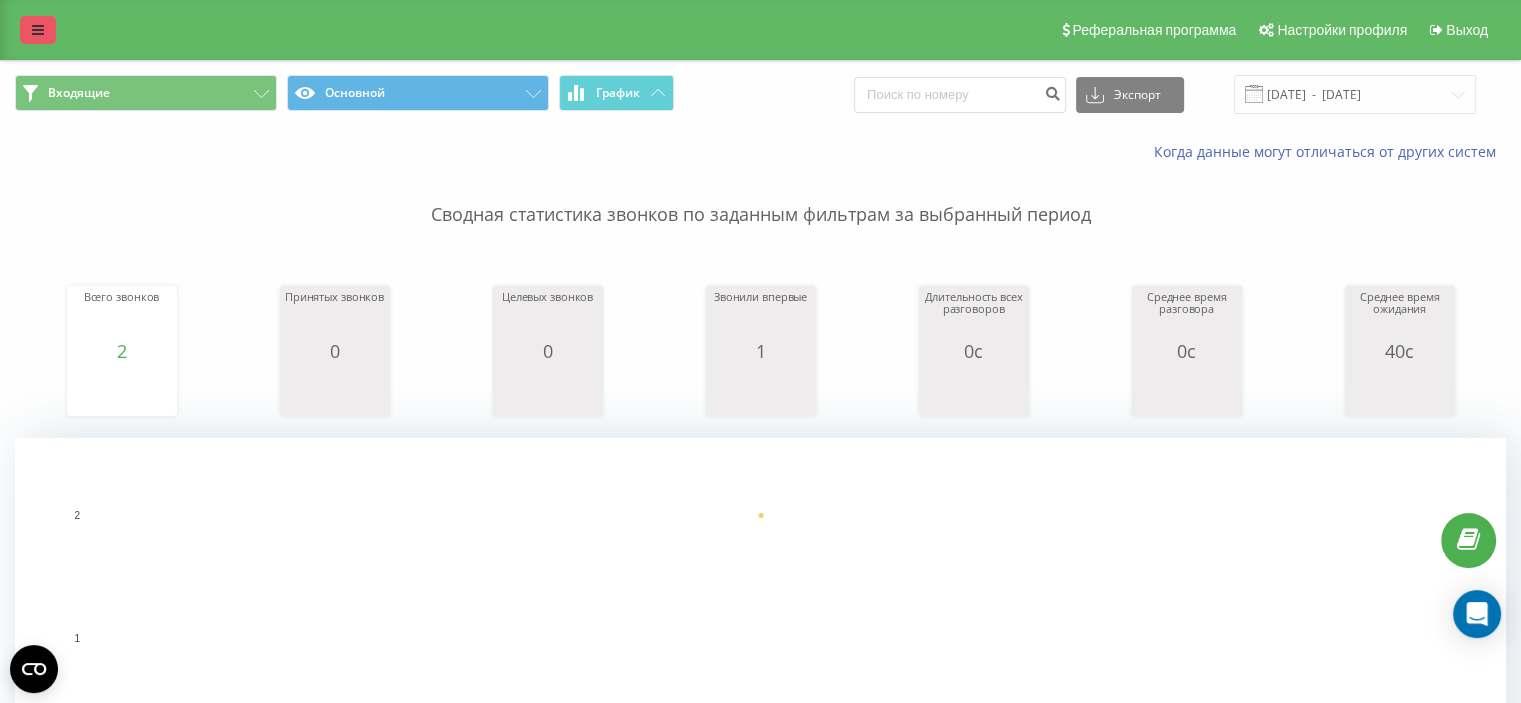 click at bounding box center (38, 30) 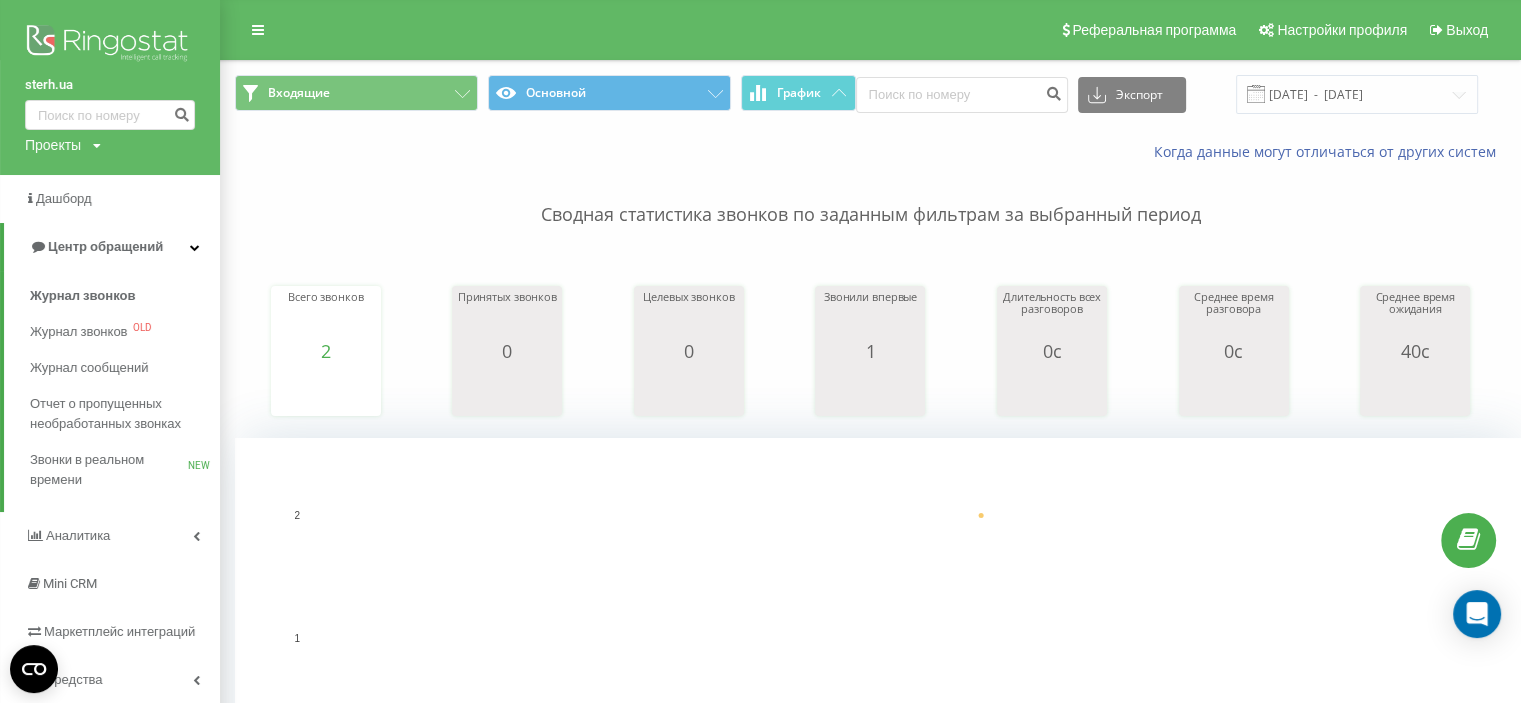 click at bounding box center (110, 45) 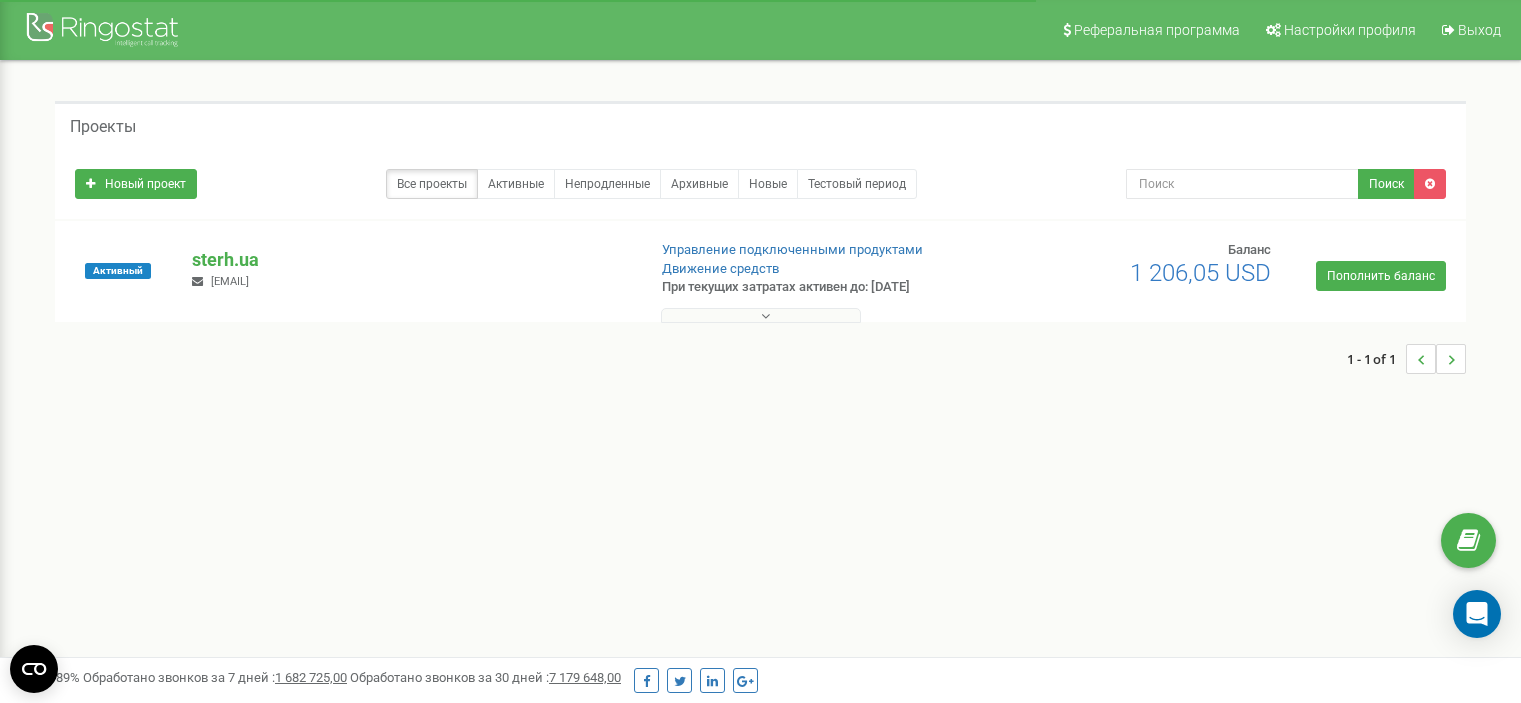 scroll, scrollTop: 0, scrollLeft: 0, axis: both 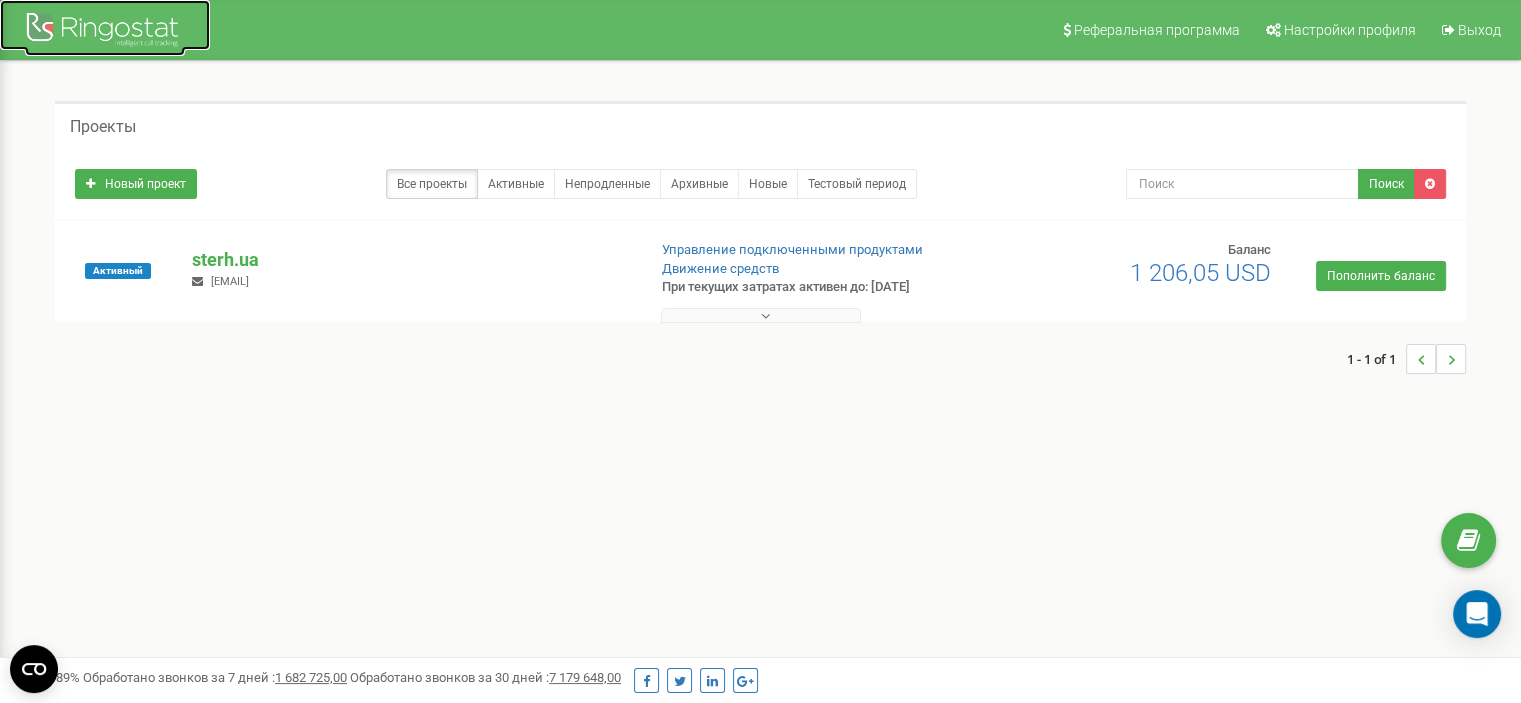 click at bounding box center (105, 32) 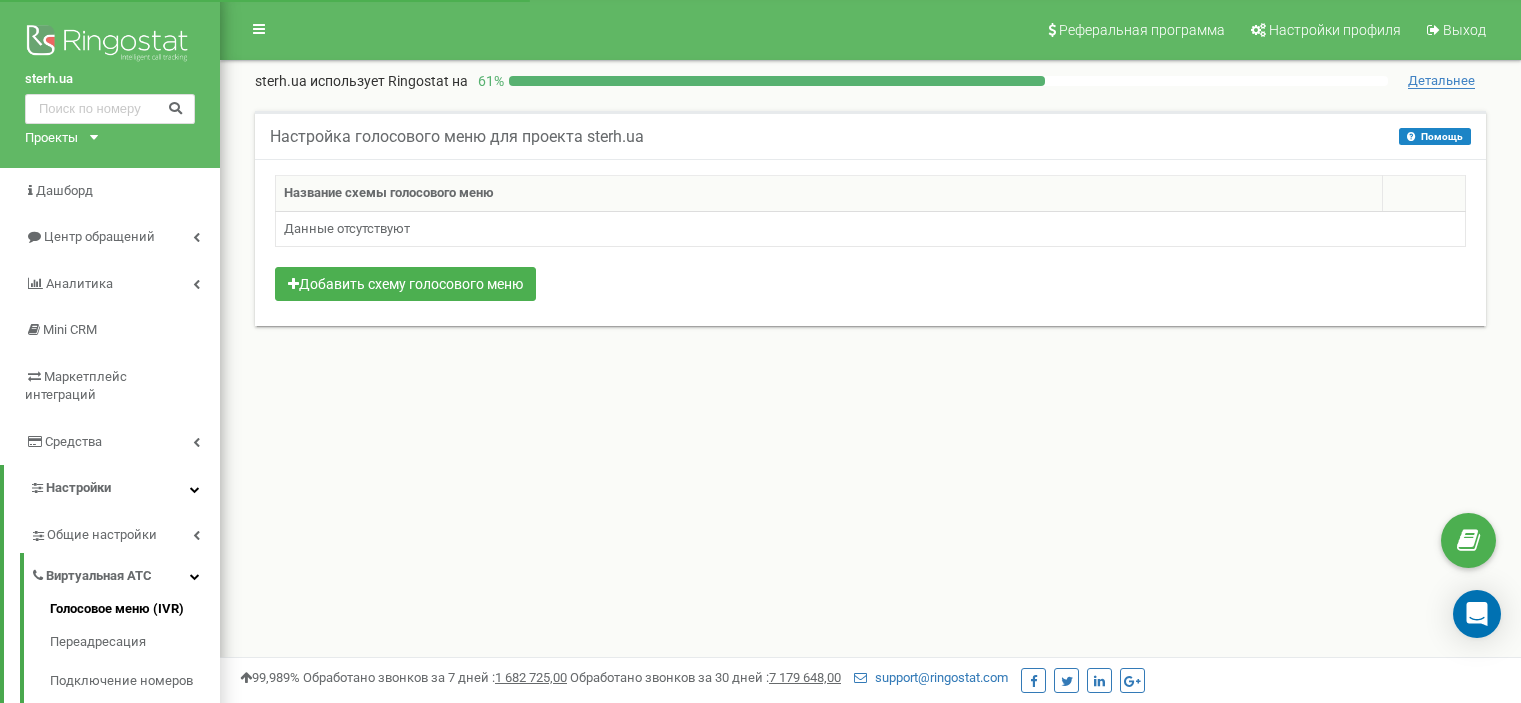 scroll, scrollTop: 0, scrollLeft: 0, axis: both 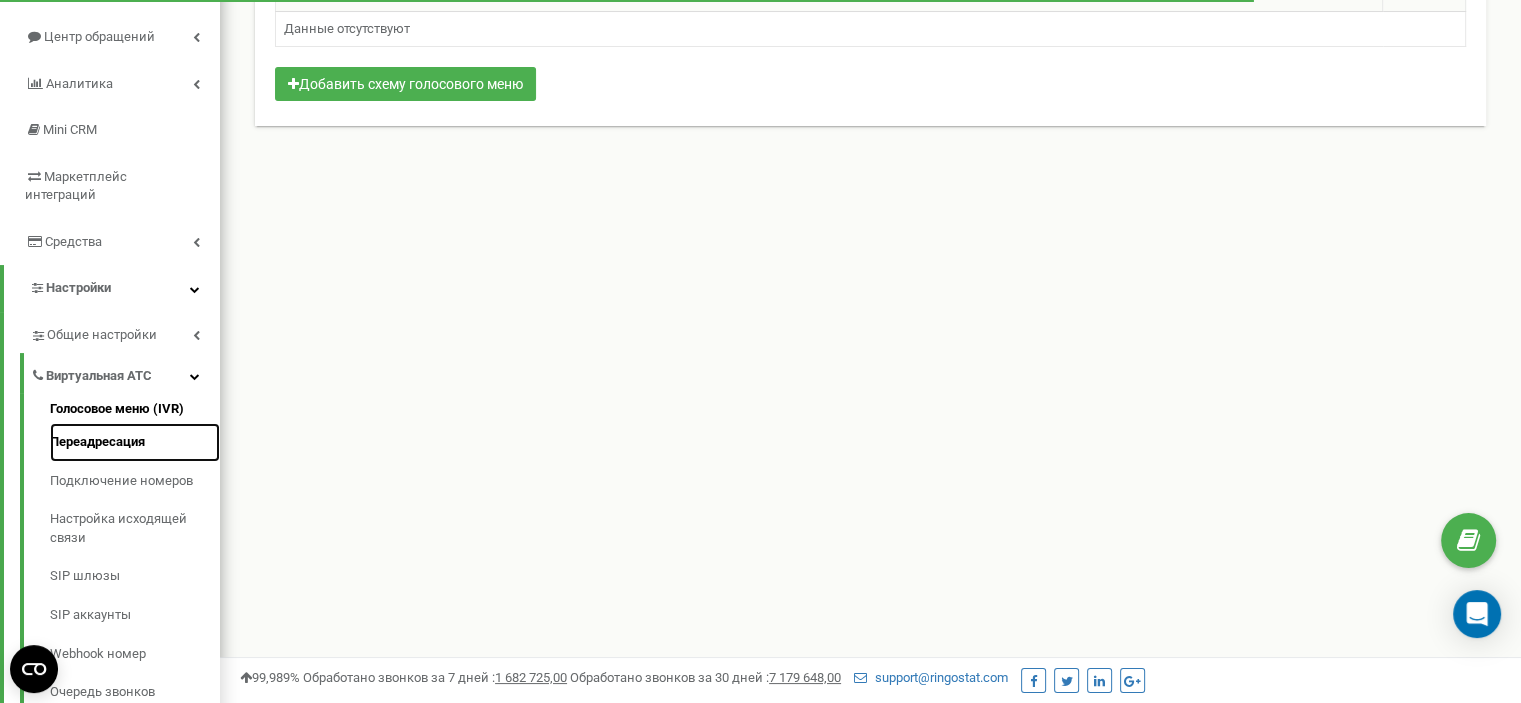 click on "Переадресация" at bounding box center [135, 442] 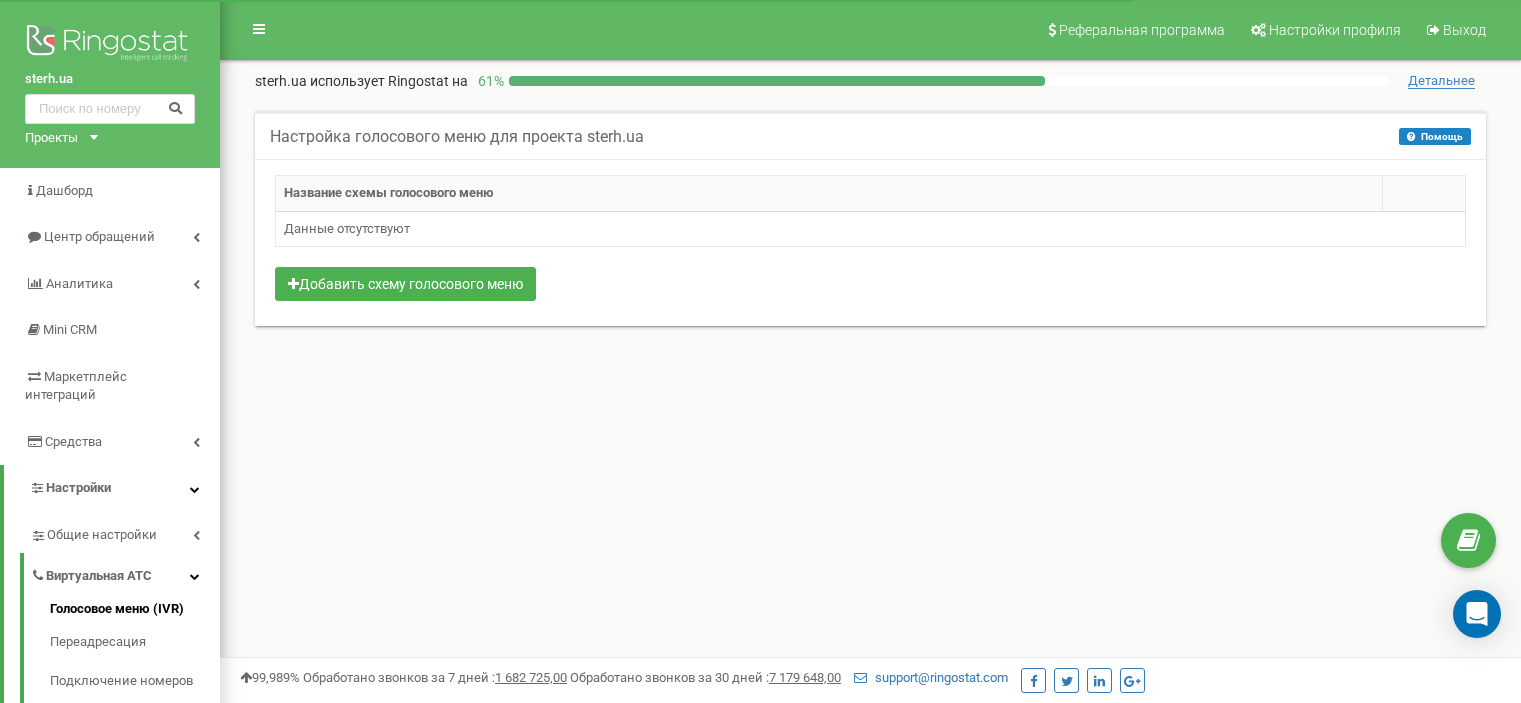 scroll, scrollTop: 0, scrollLeft: 0, axis: both 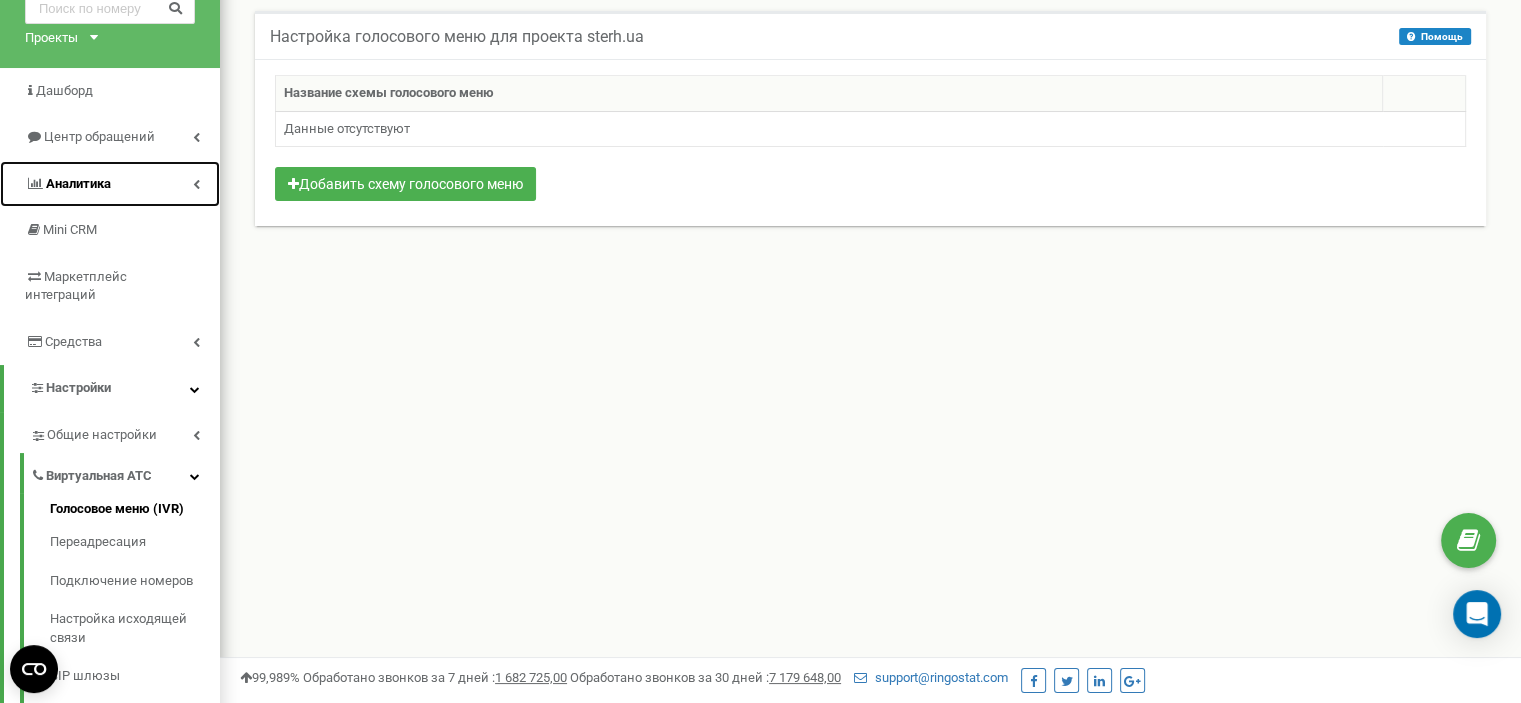 click on "Аналитика" at bounding box center (110, 184) 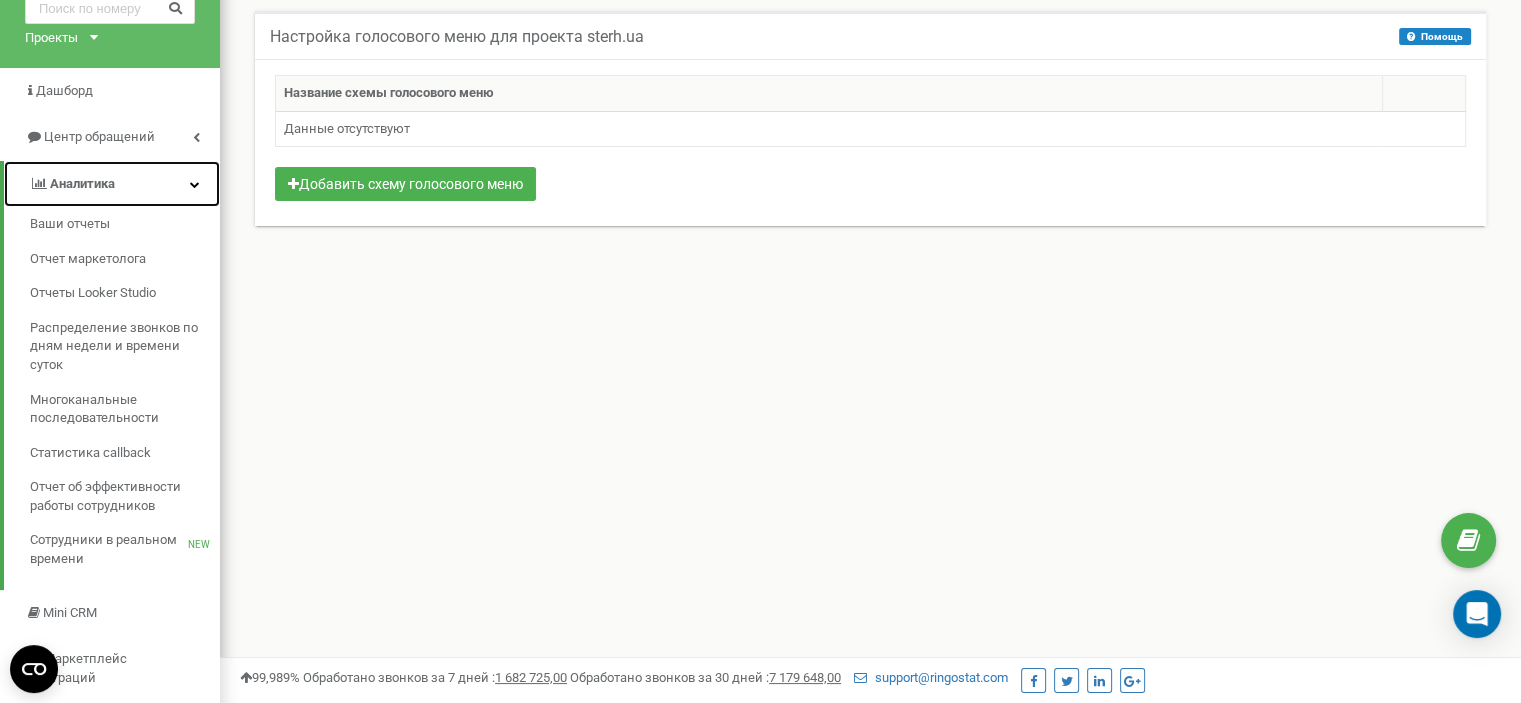 click on "Аналитика" at bounding box center [112, 184] 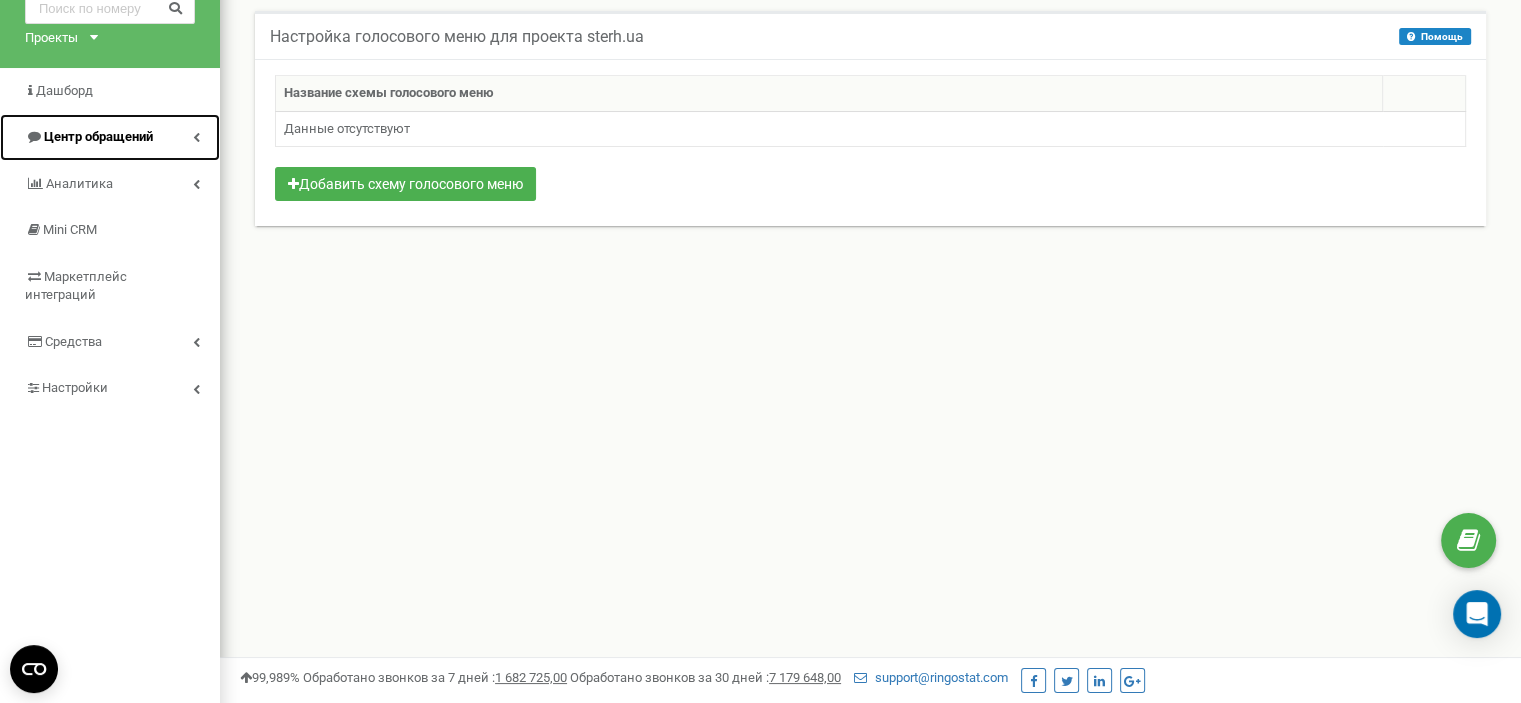 click on "Центр обращений" at bounding box center [110, 137] 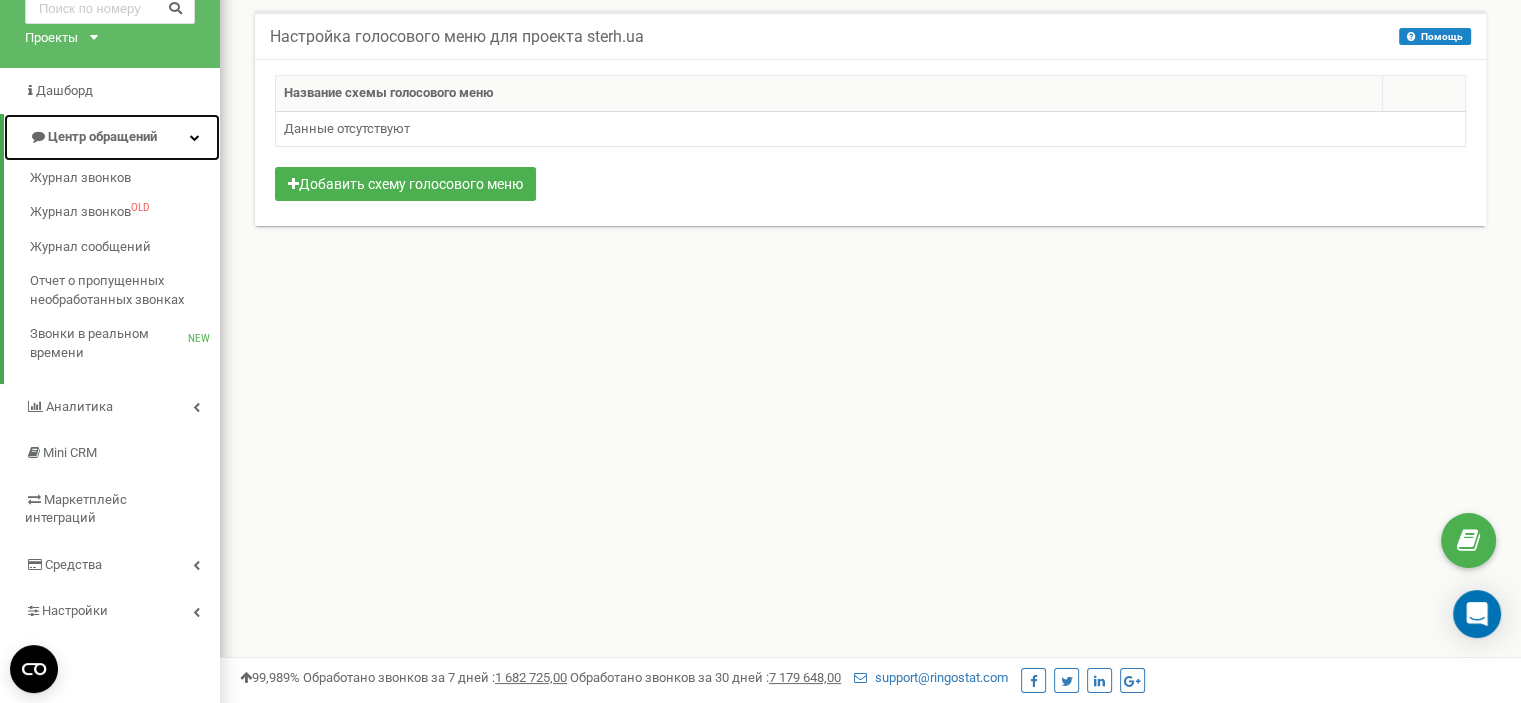 click at bounding box center [195, 137] 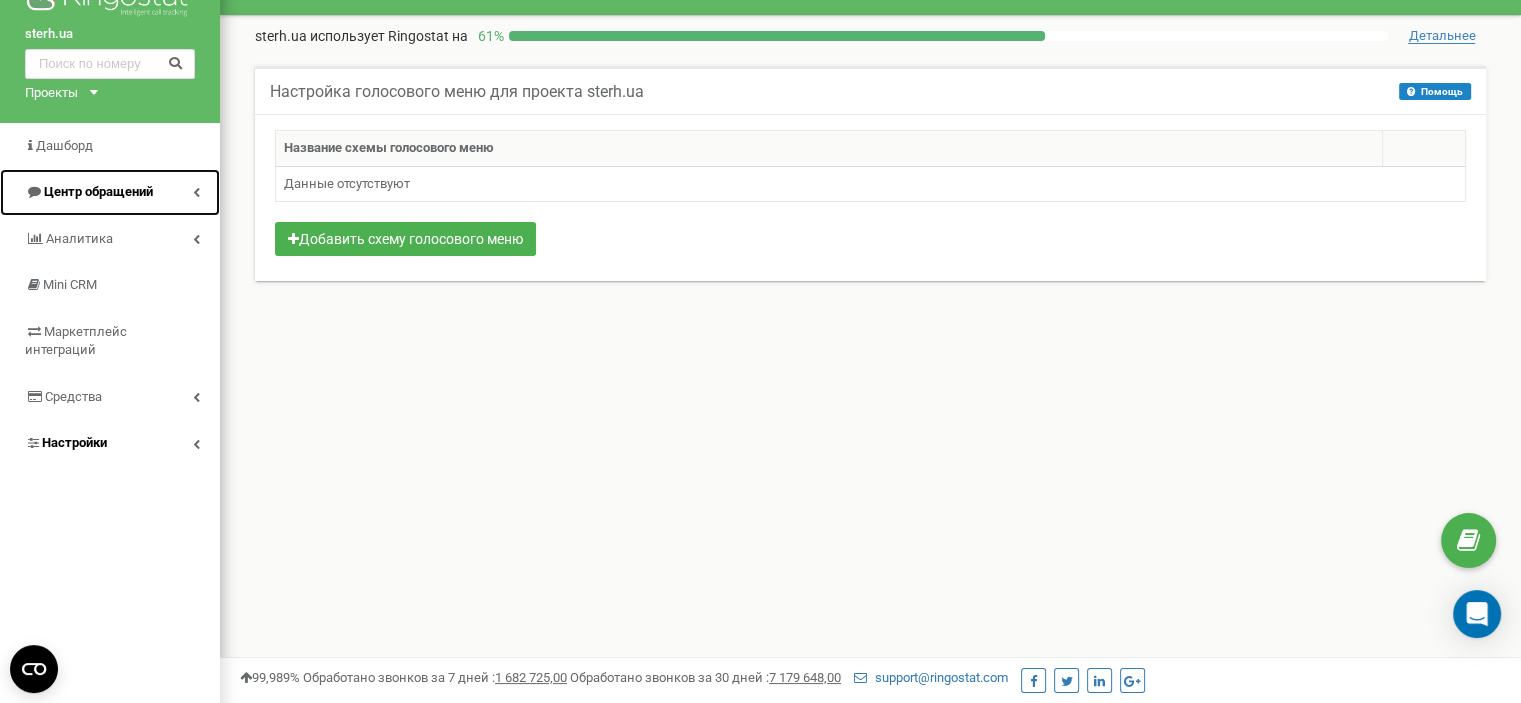 scroll, scrollTop: 0, scrollLeft: 0, axis: both 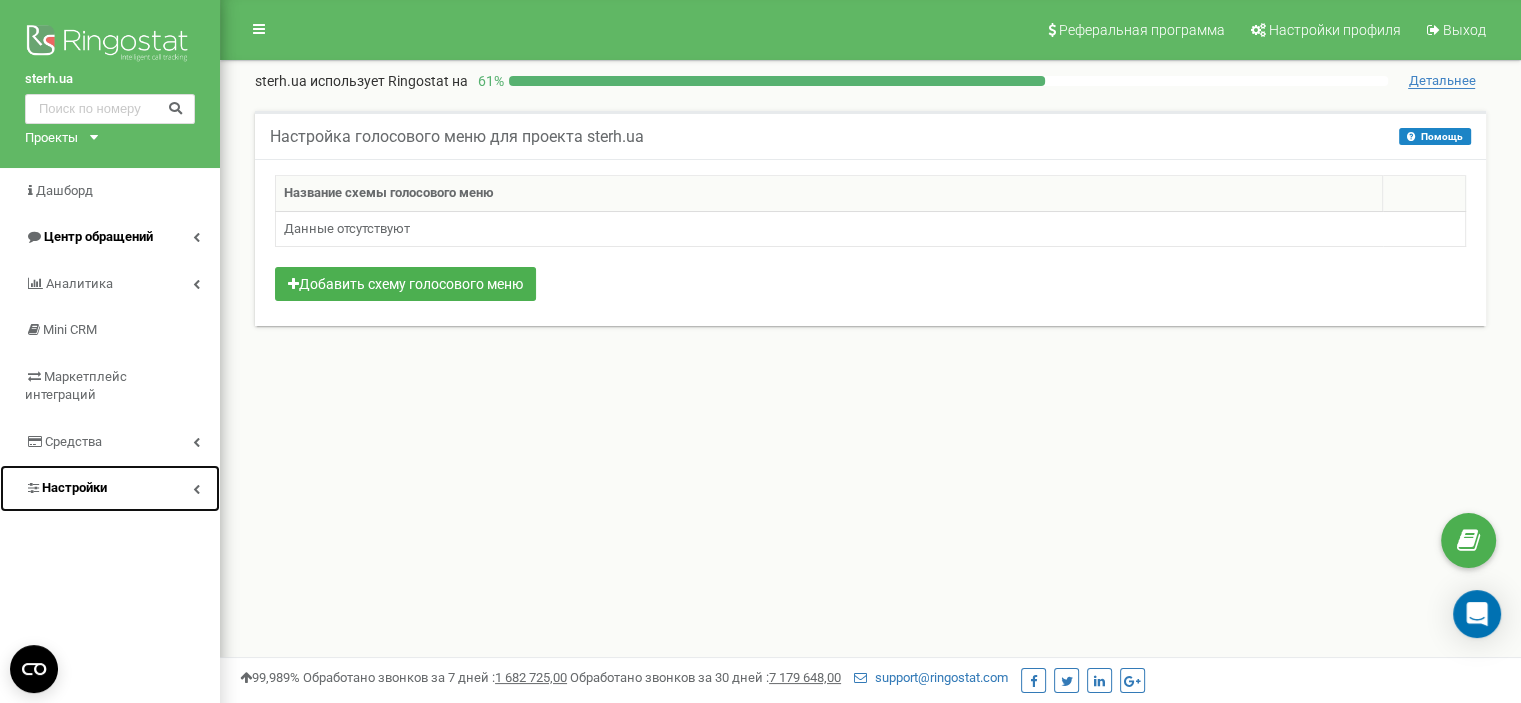 click on "Настройки" at bounding box center [110, 488] 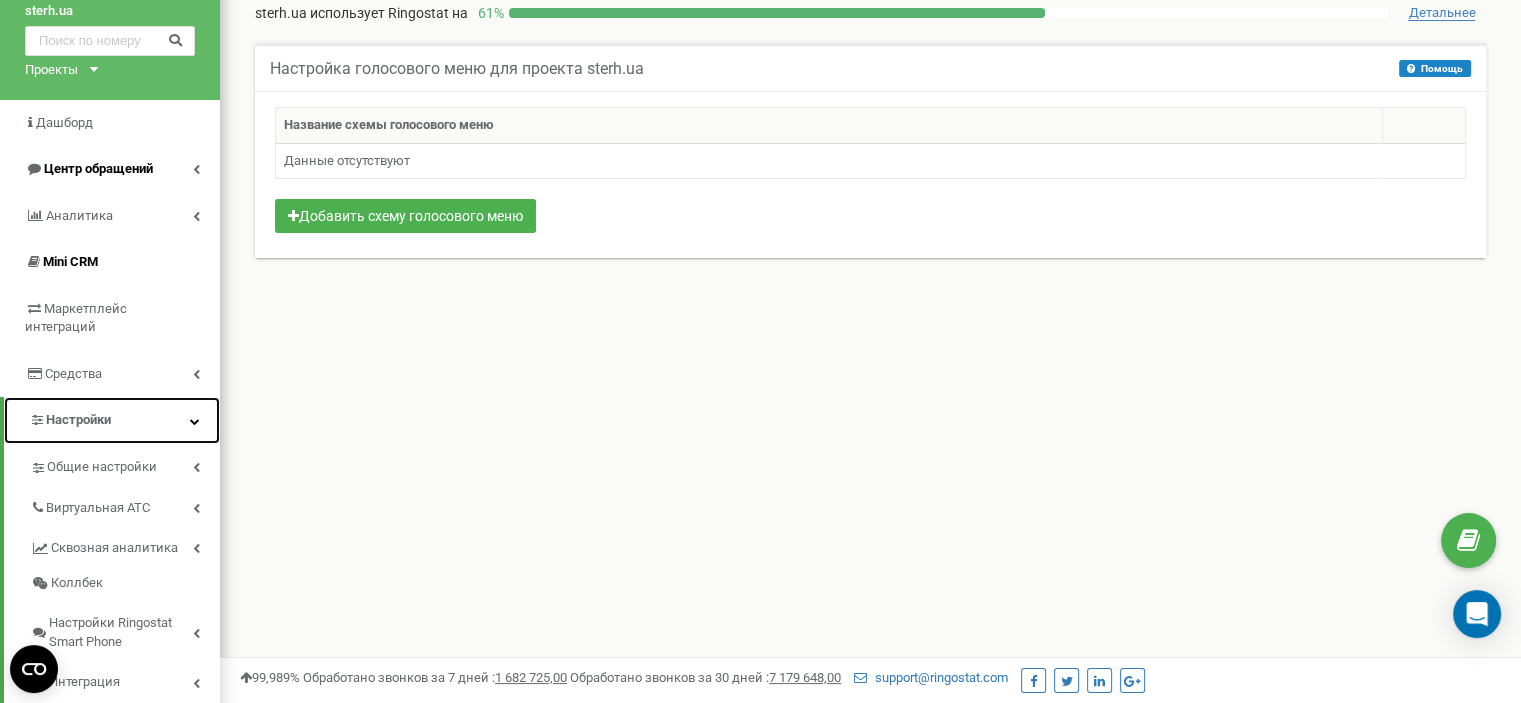 scroll, scrollTop: 200, scrollLeft: 0, axis: vertical 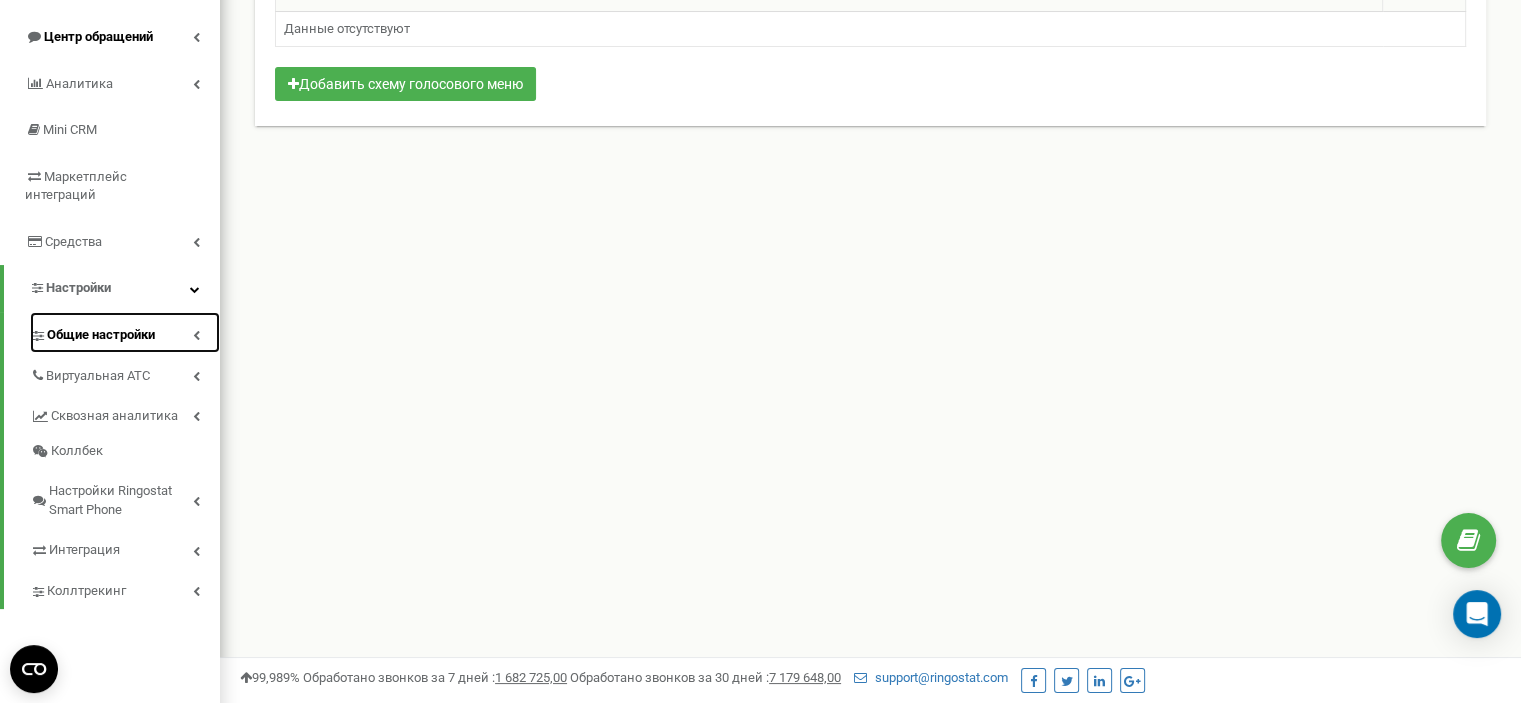 click on "Общие настройки" at bounding box center (125, 332) 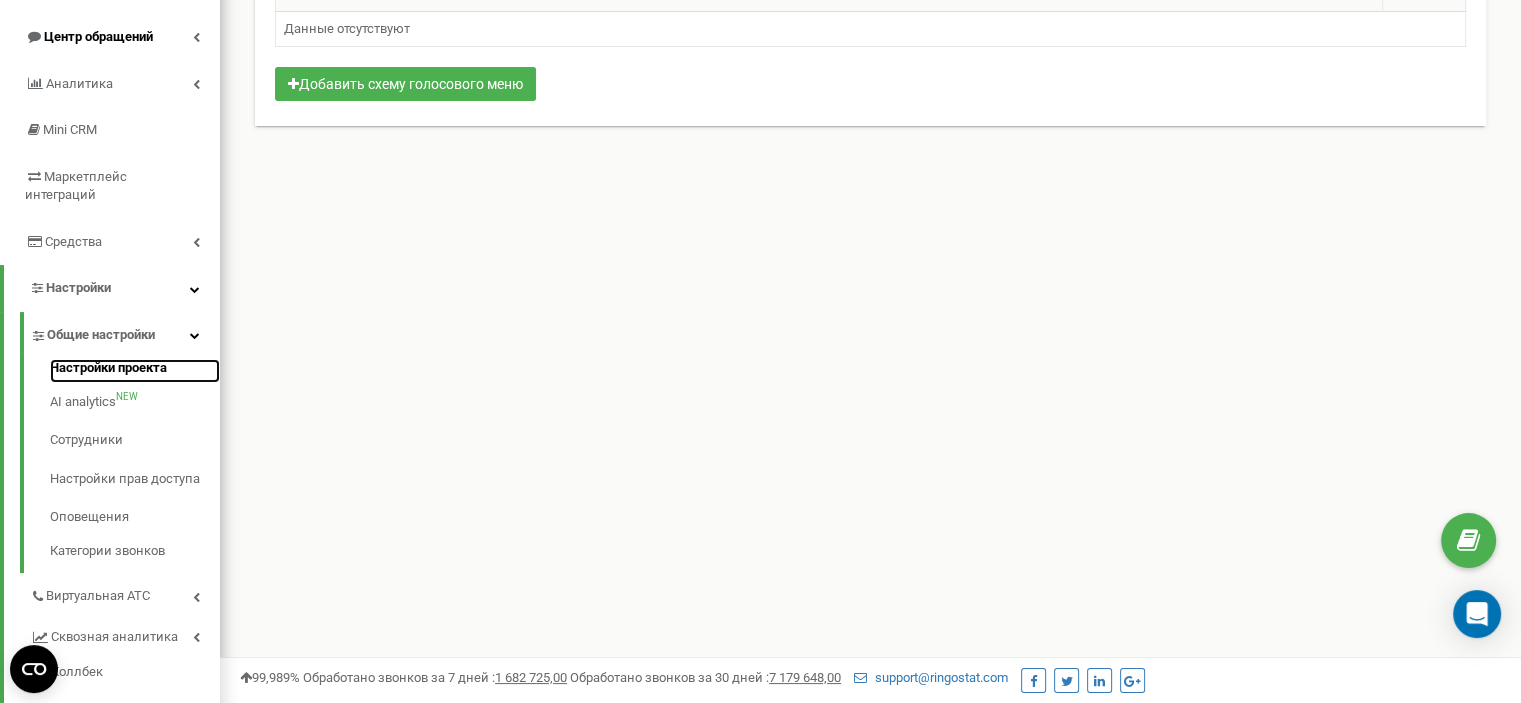 click on "Настройки проекта" at bounding box center (135, 371) 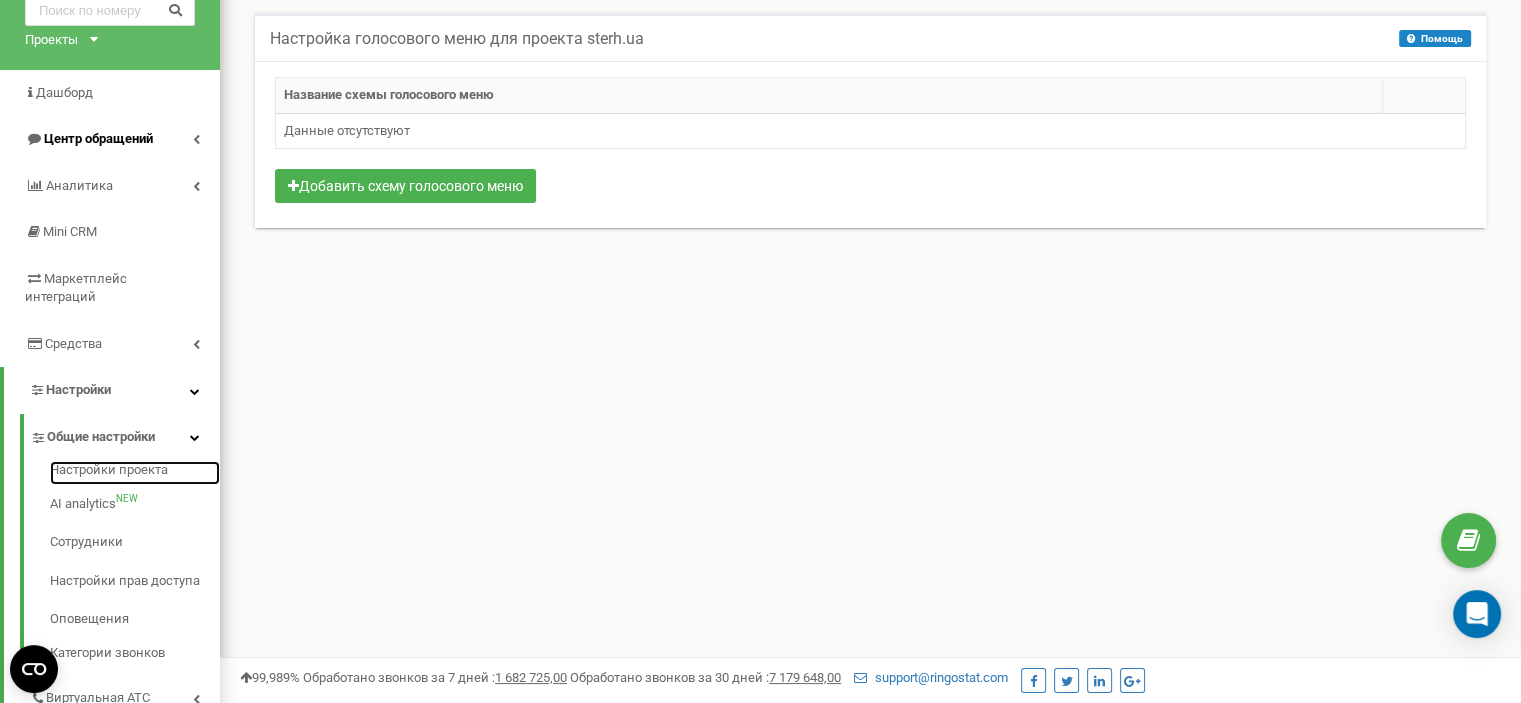 scroll, scrollTop: 0, scrollLeft: 0, axis: both 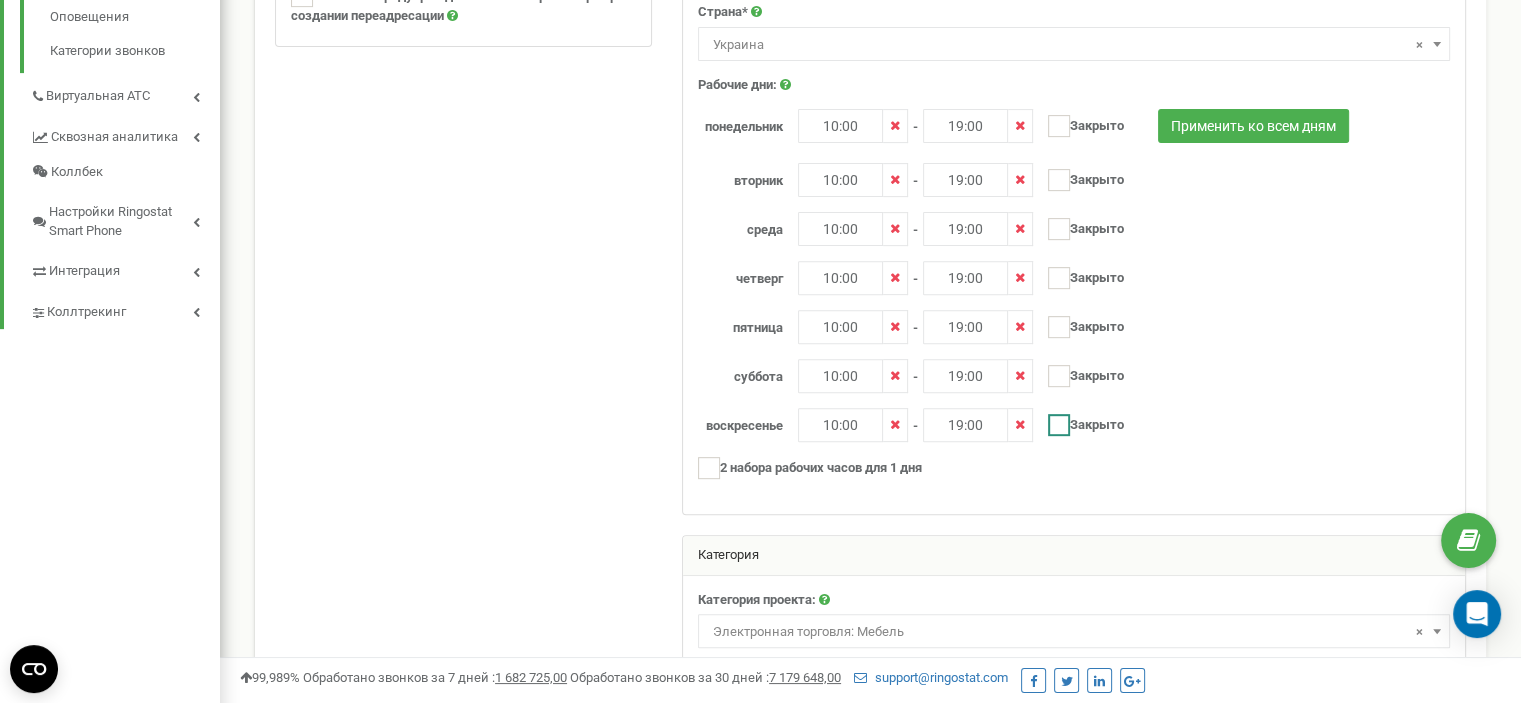 click at bounding box center [1059, 425] 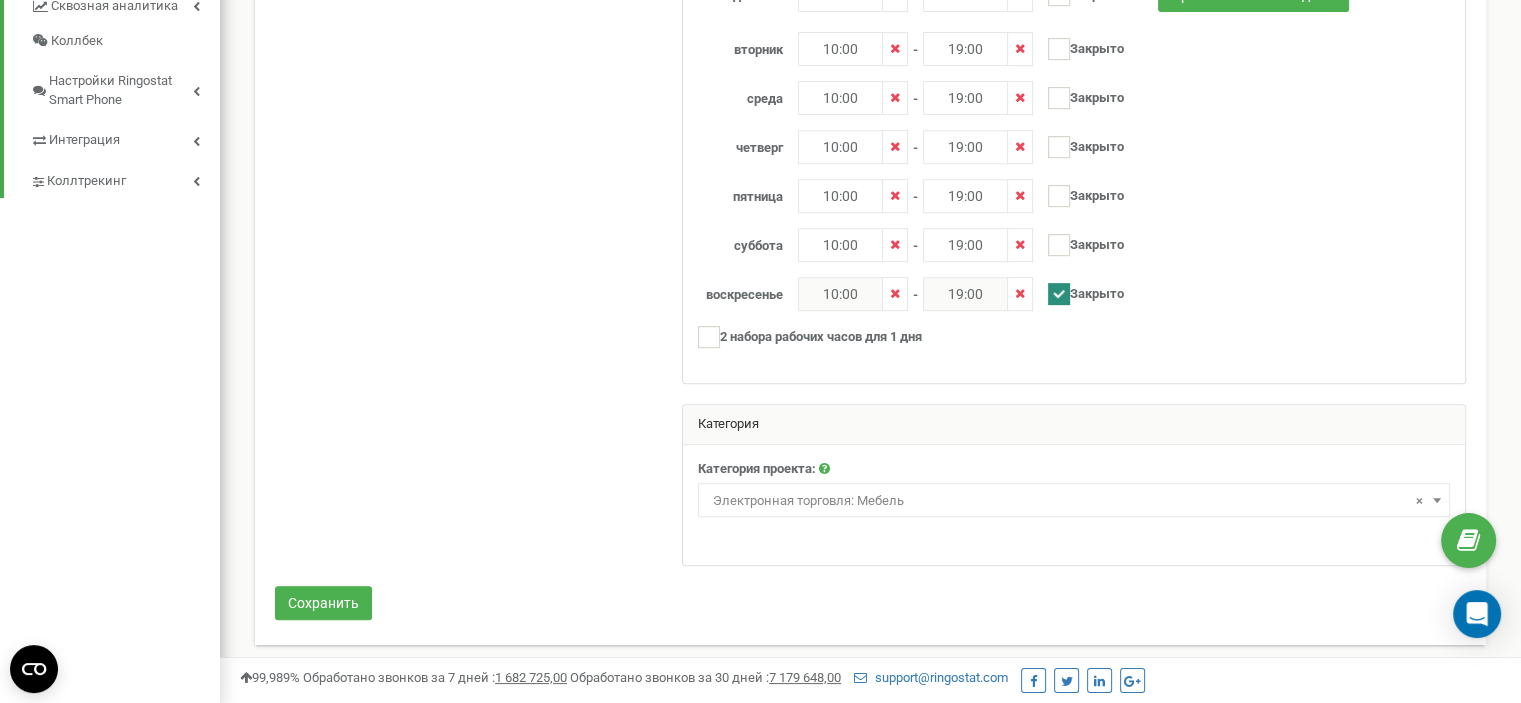 scroll, scrollTop: 833, scrollLeft: 0, axis: vertical 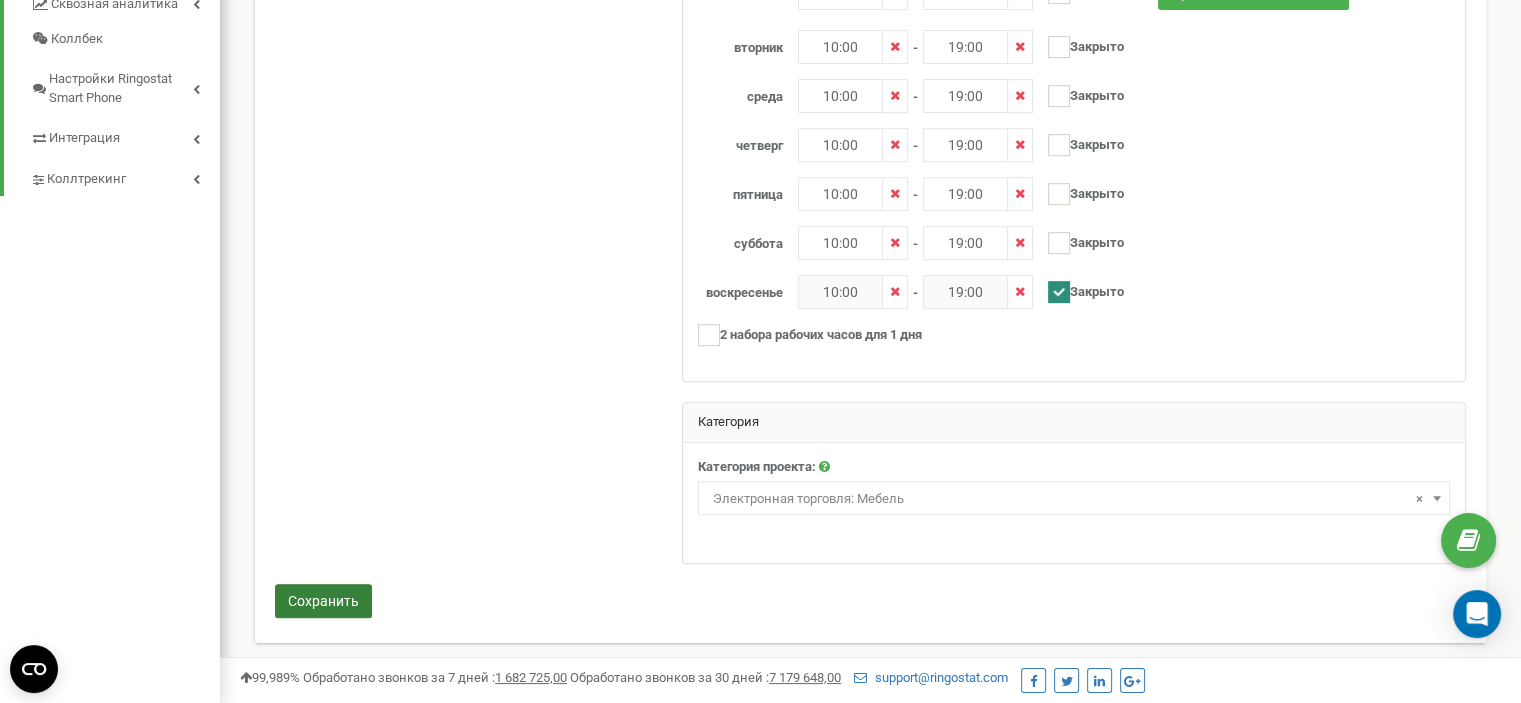 click on "Сохранить" at bounding box center [323, 601] 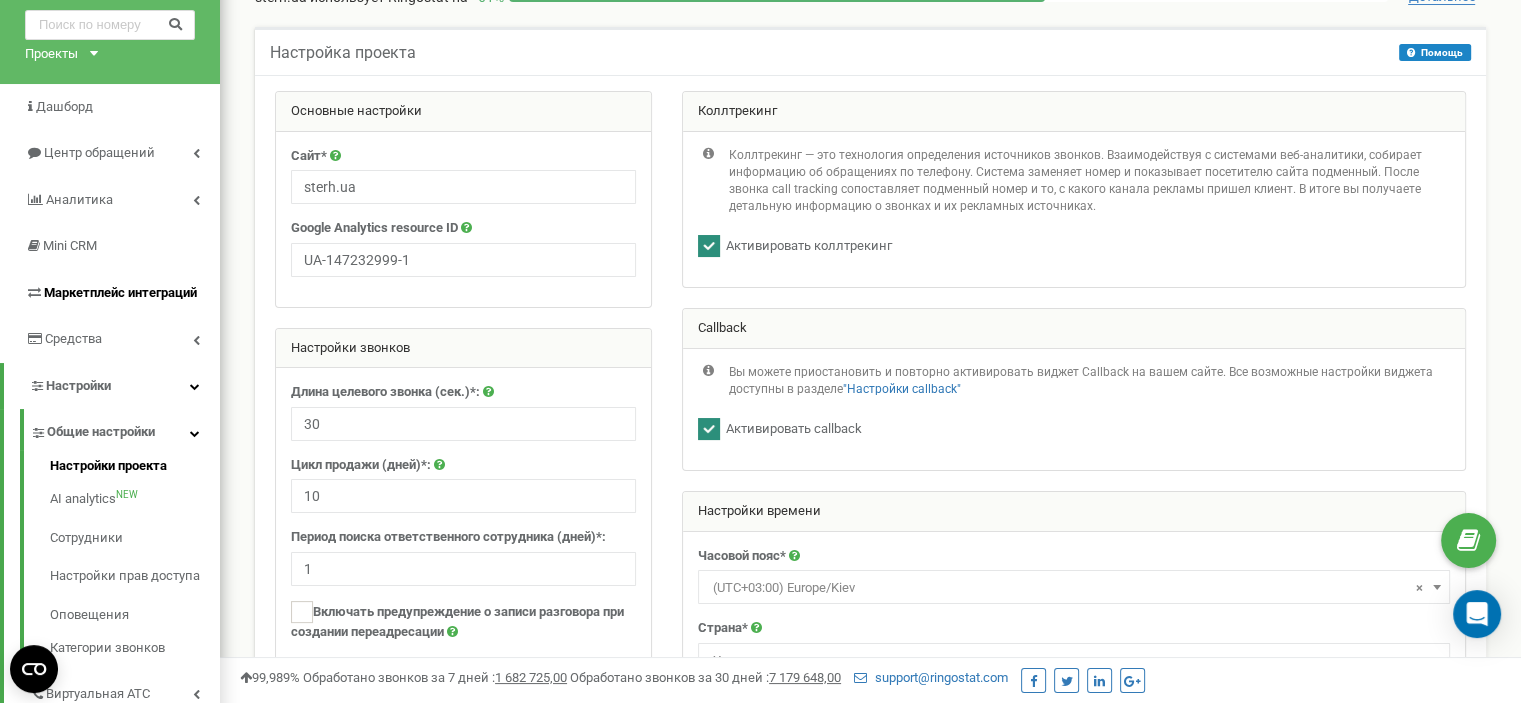 scroll, scrollTop: 200, scrollLeft: 0, axis: vertical 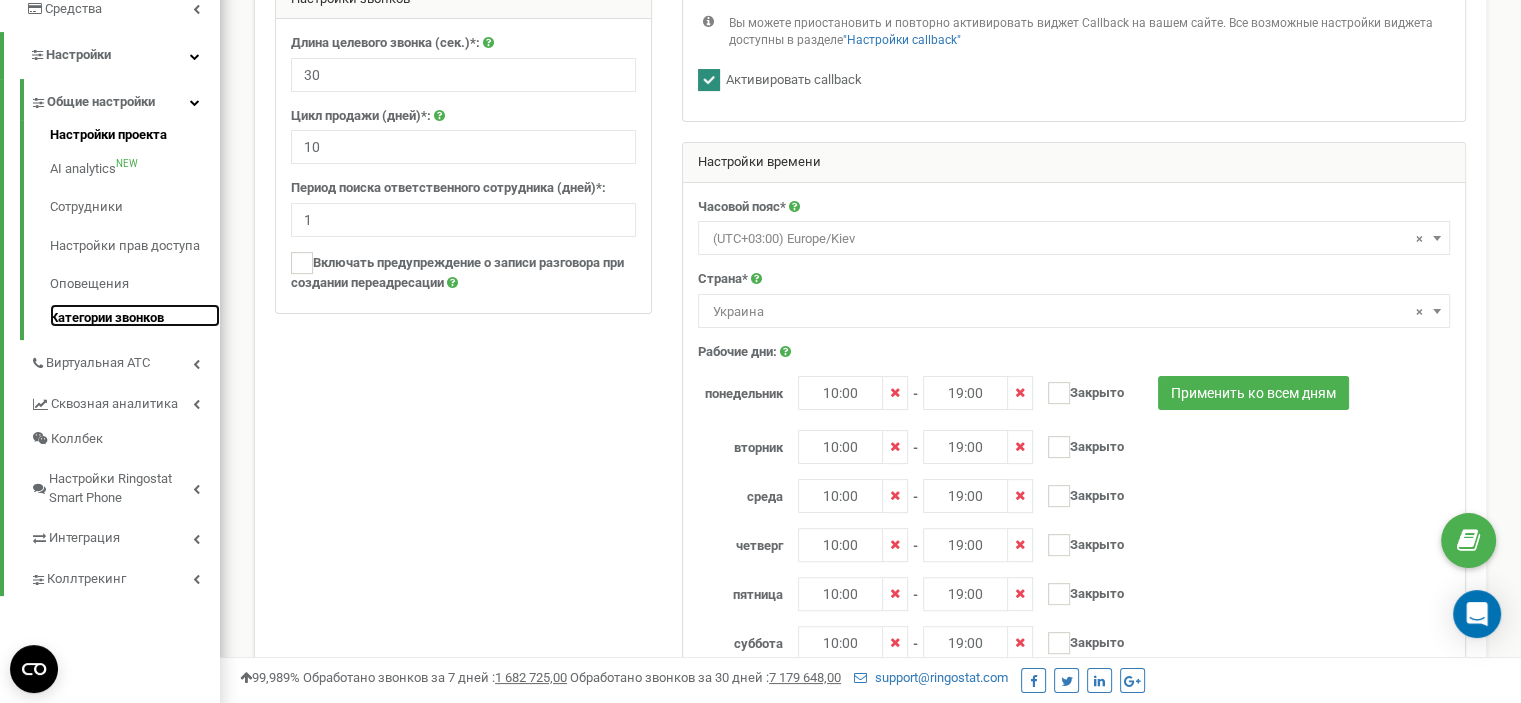 click on "Категории звонков" at bounding box center [135, 316] 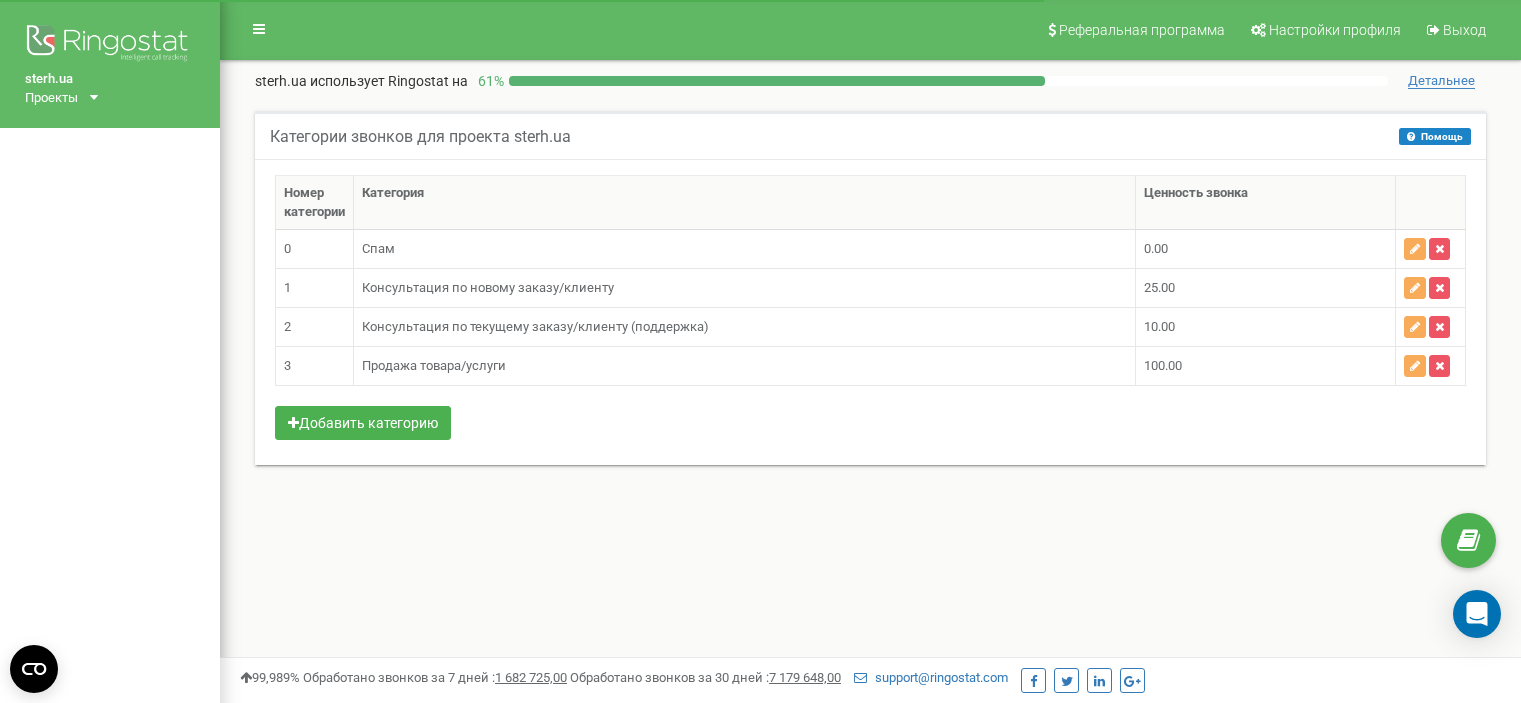 scroll, scrollTop: 0, scrollLeft: 0, axis: both 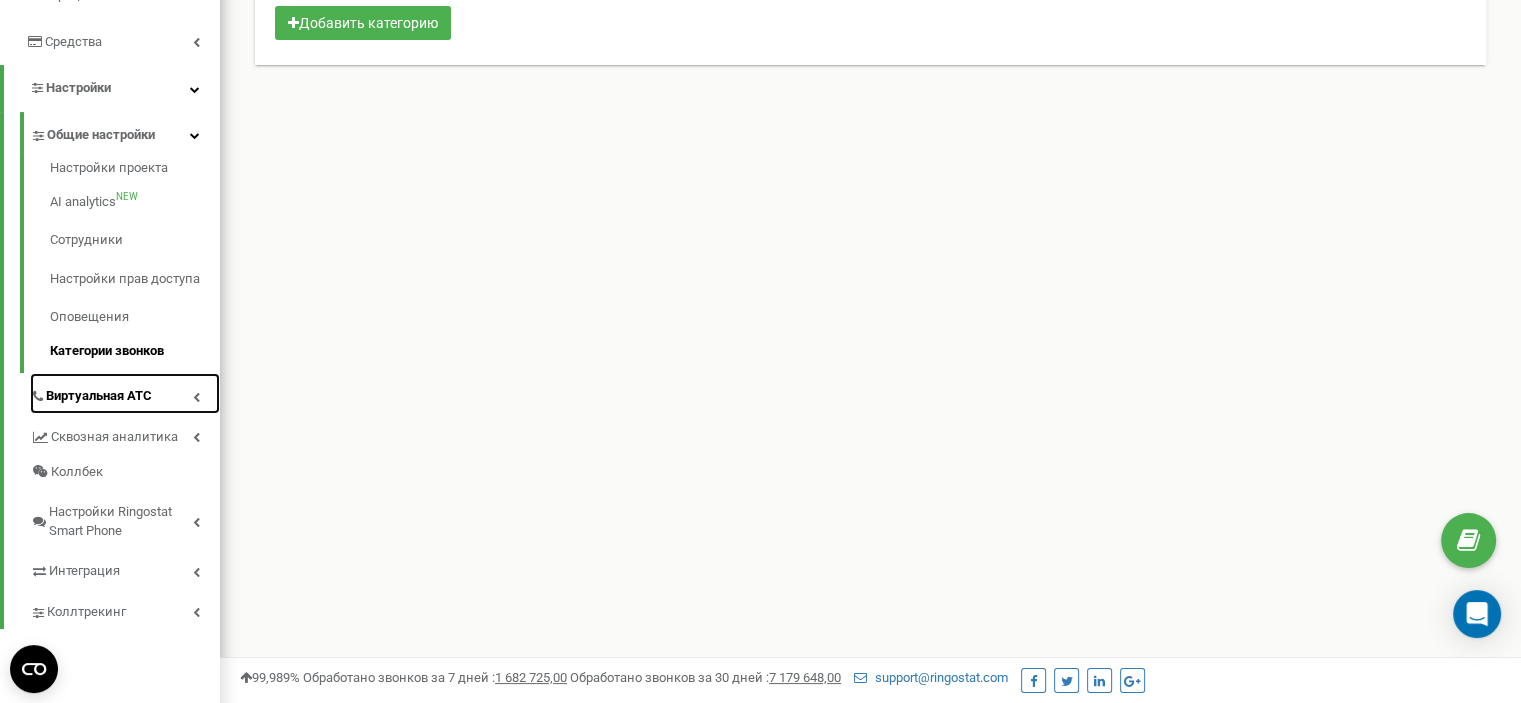 click at bounding box center [196, 397] 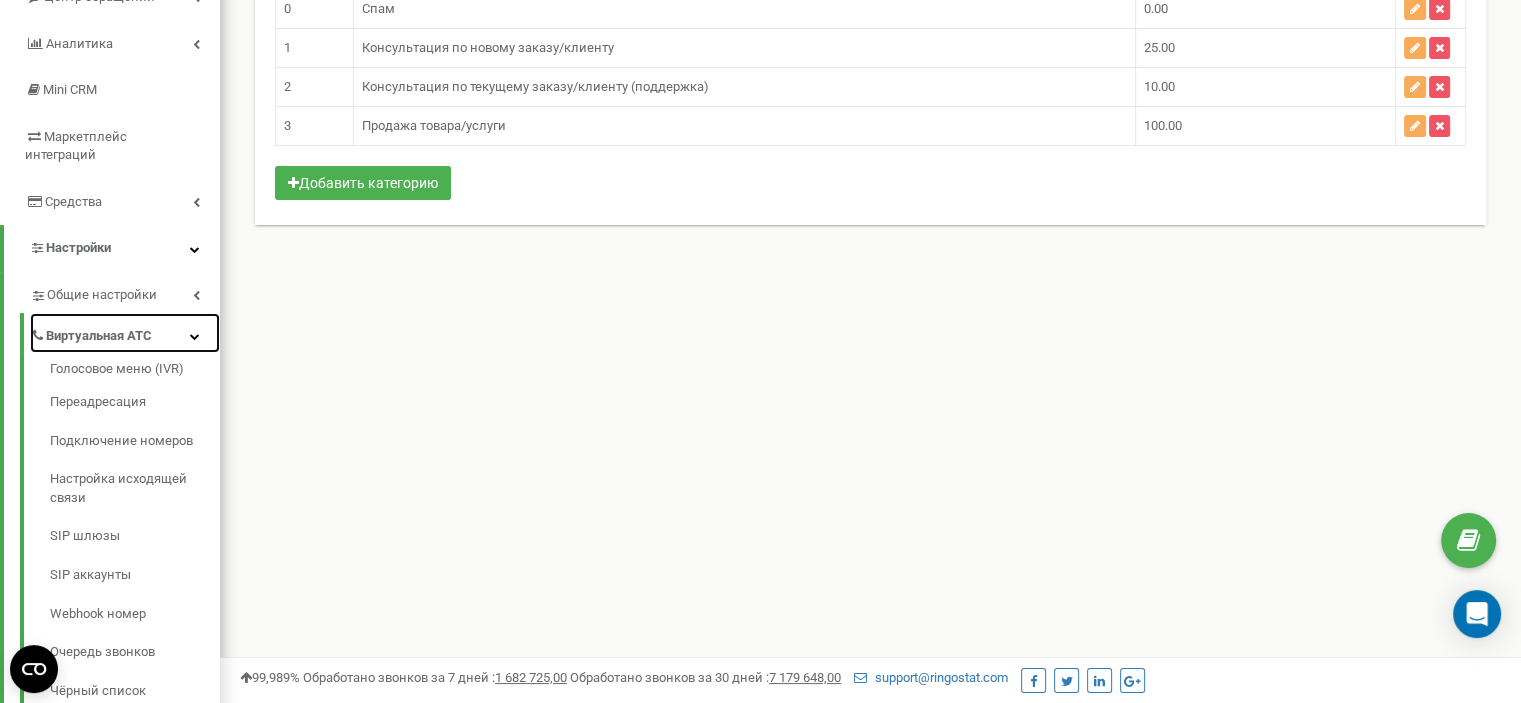 scroll, scrollTop: 206, scrollLeft: 0, axis: vertical 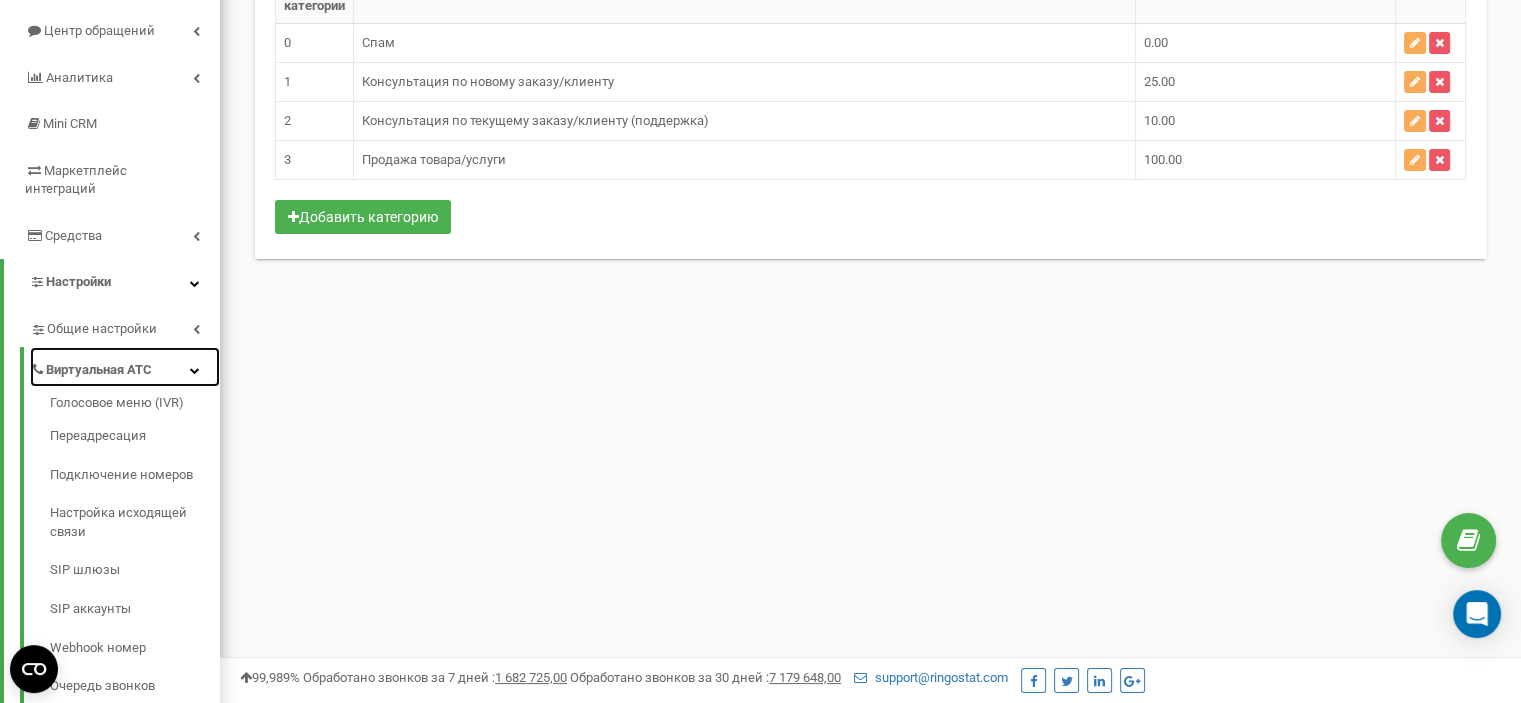 click at bounding box center (195, 370) 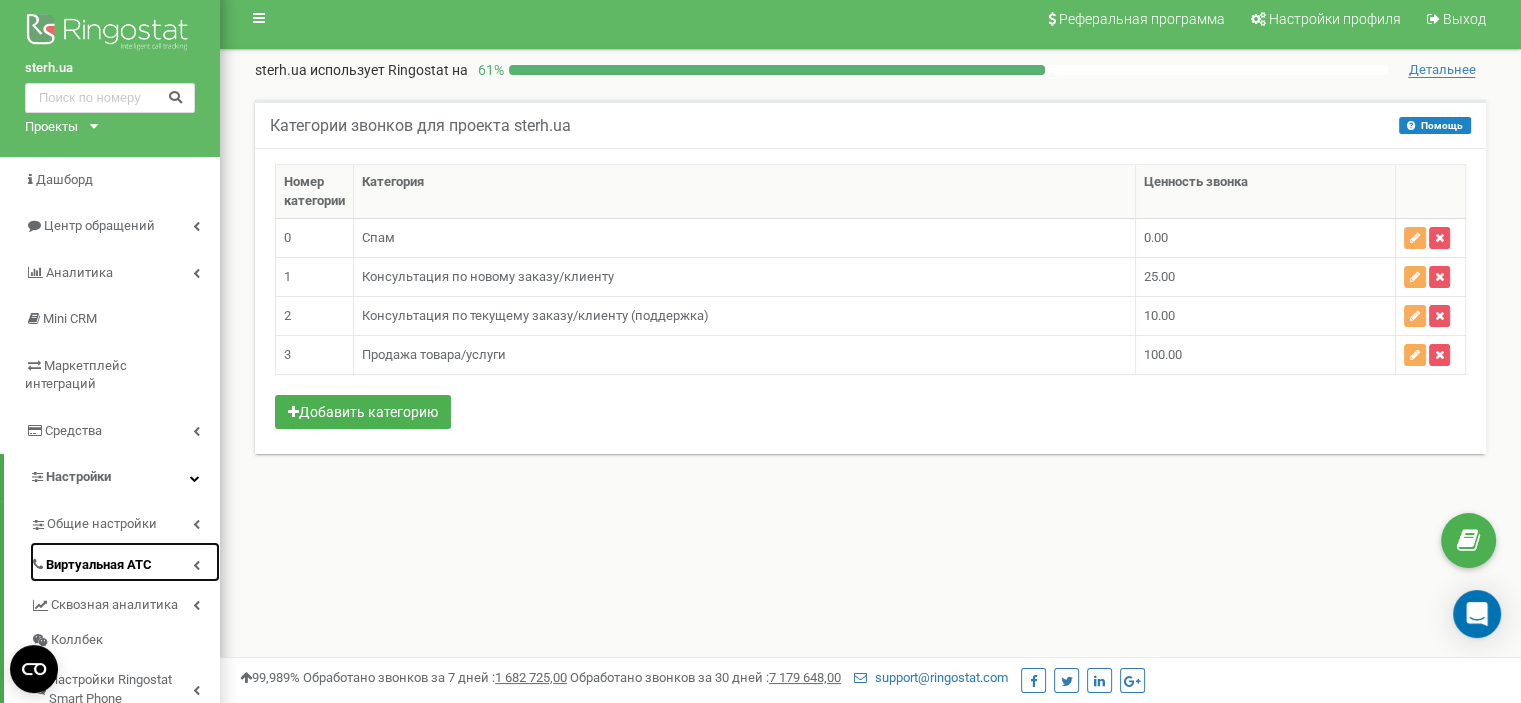 scroll, scrollTop: 0, scrollLeft: 0, axis: both 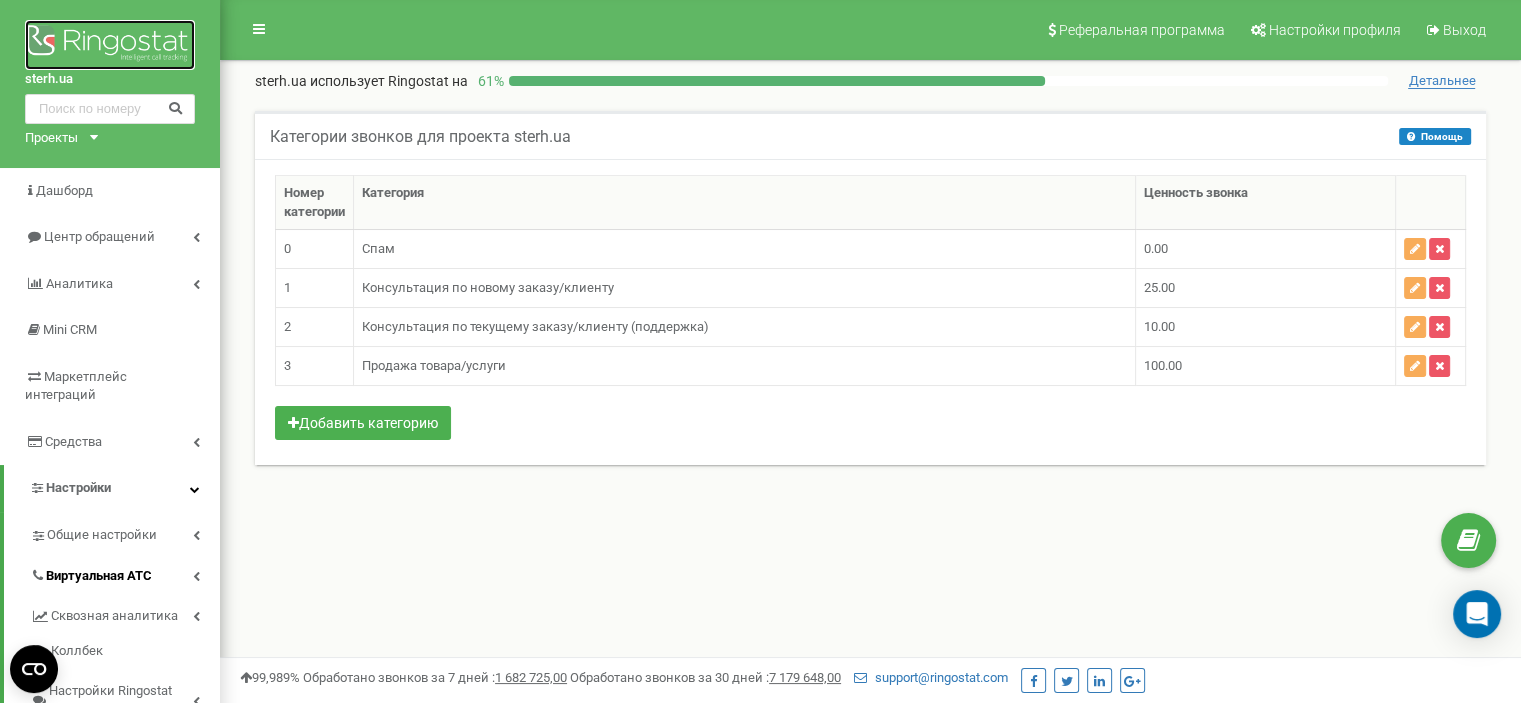 click at bounding box center (110, 45) 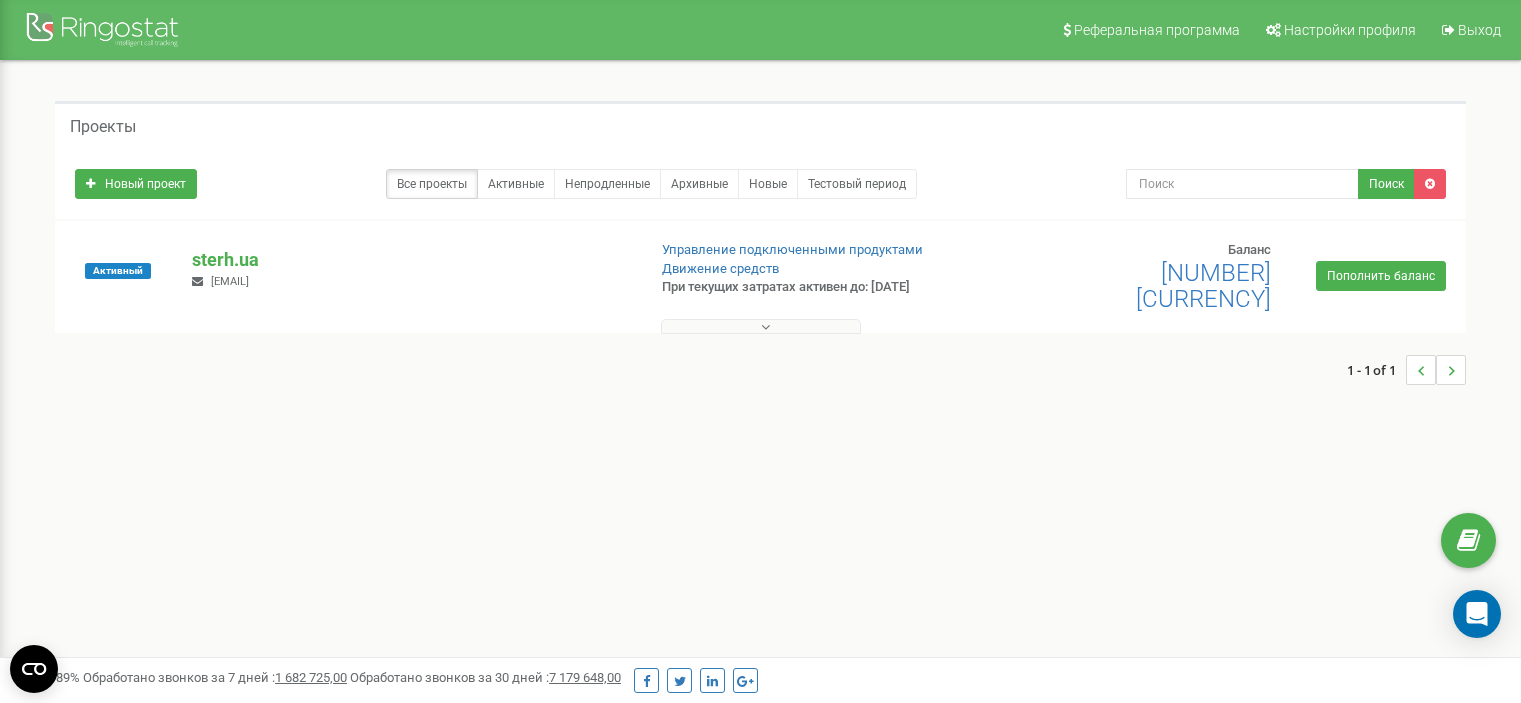 scroll, scrollTop: 0, scrollLeft: 0, axis: both 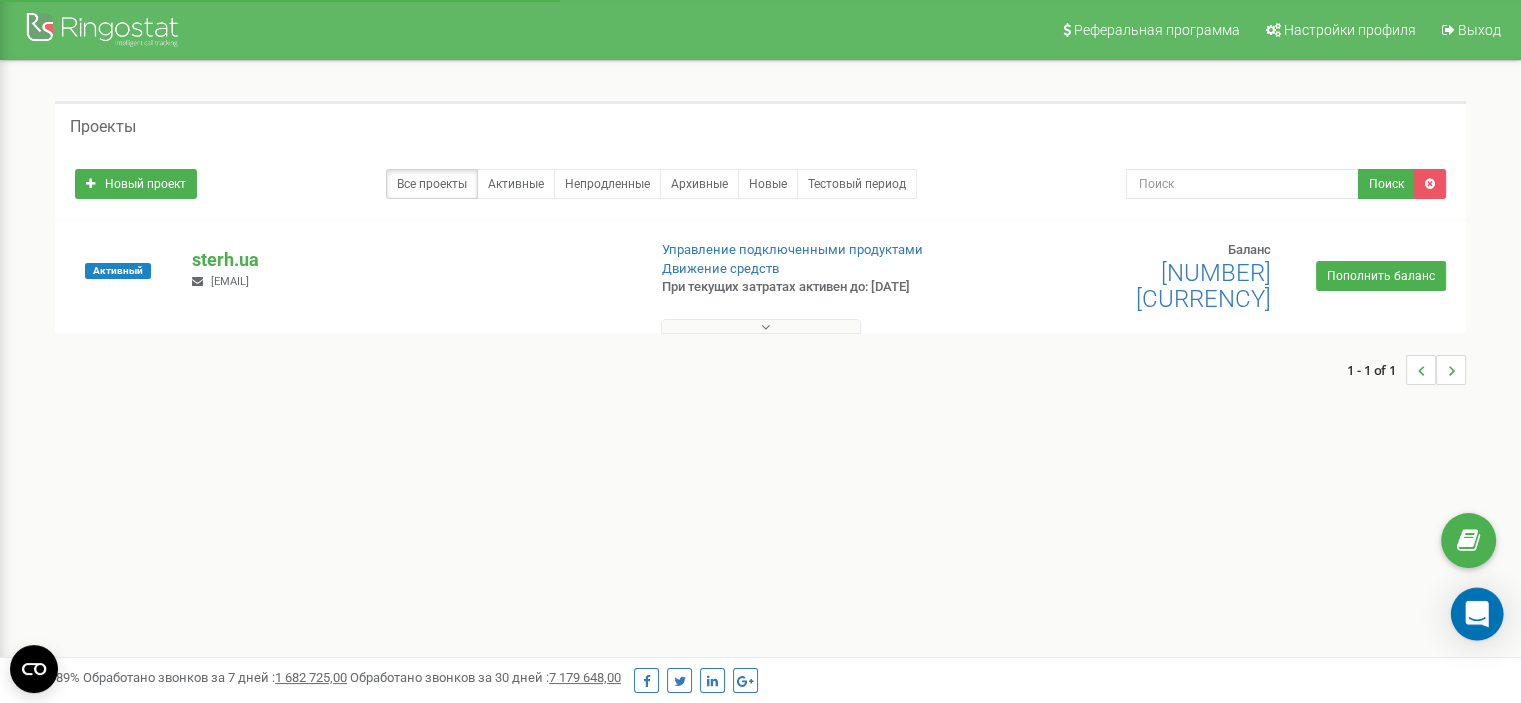 click 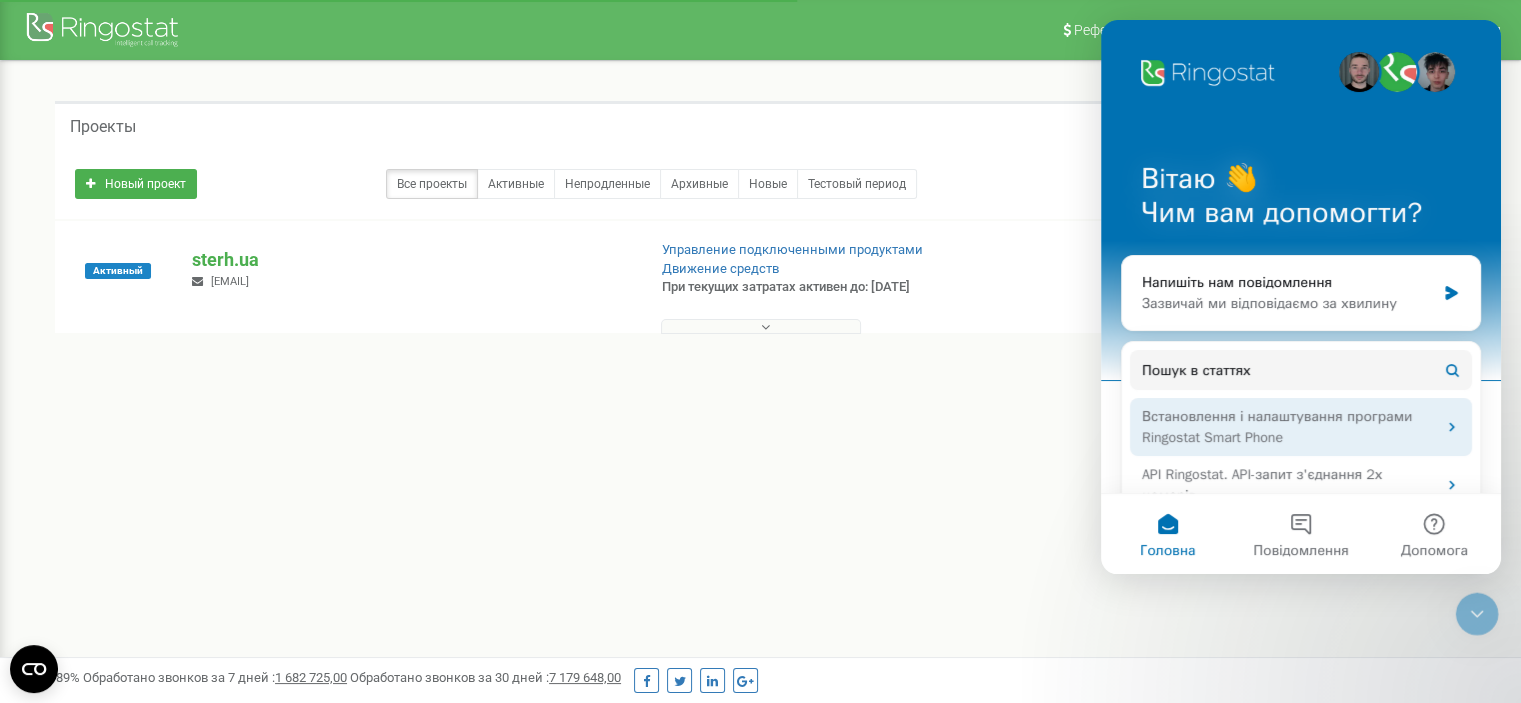 scroll, scrollTop: 0, scrollLeft: 0, axis: both 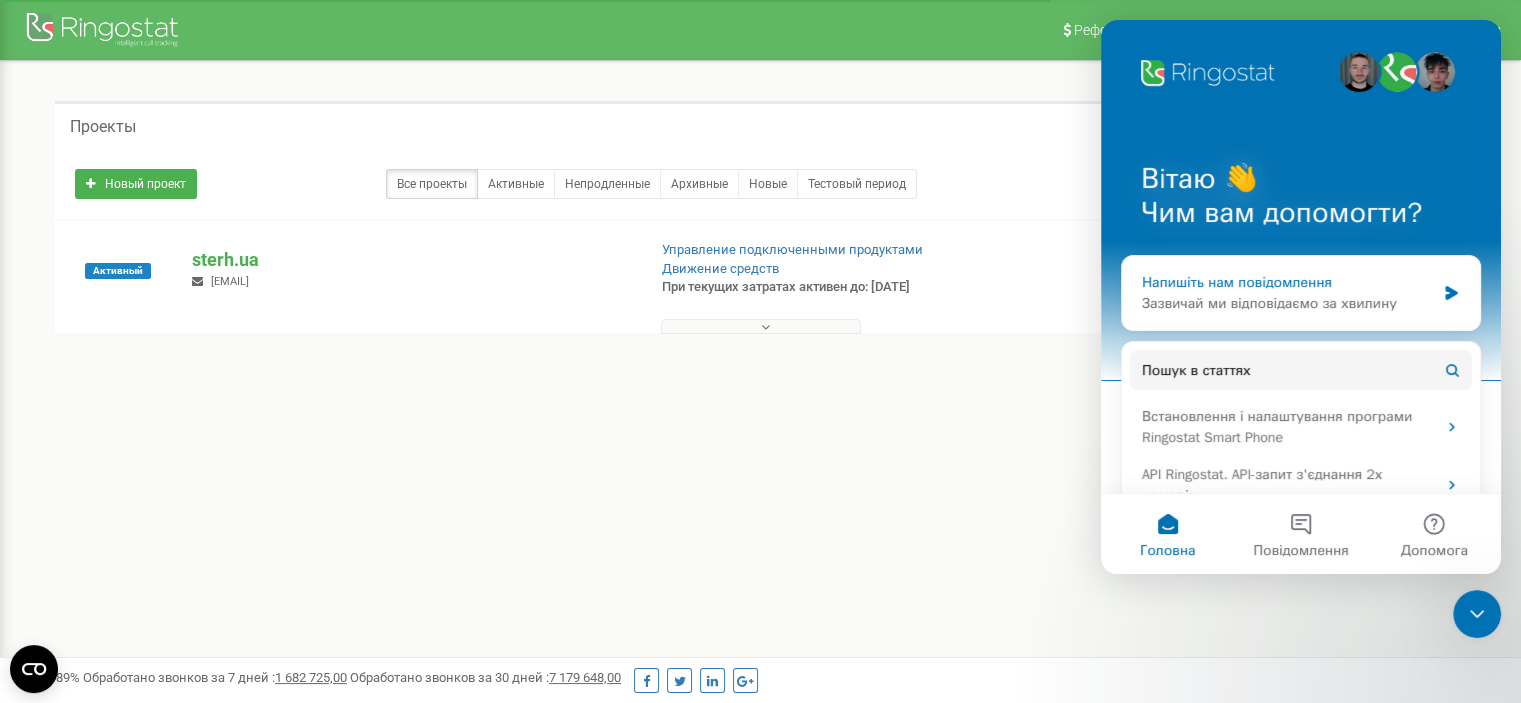 click on "Напишіть нам повідомлення" at bounding box center (1288, 282) 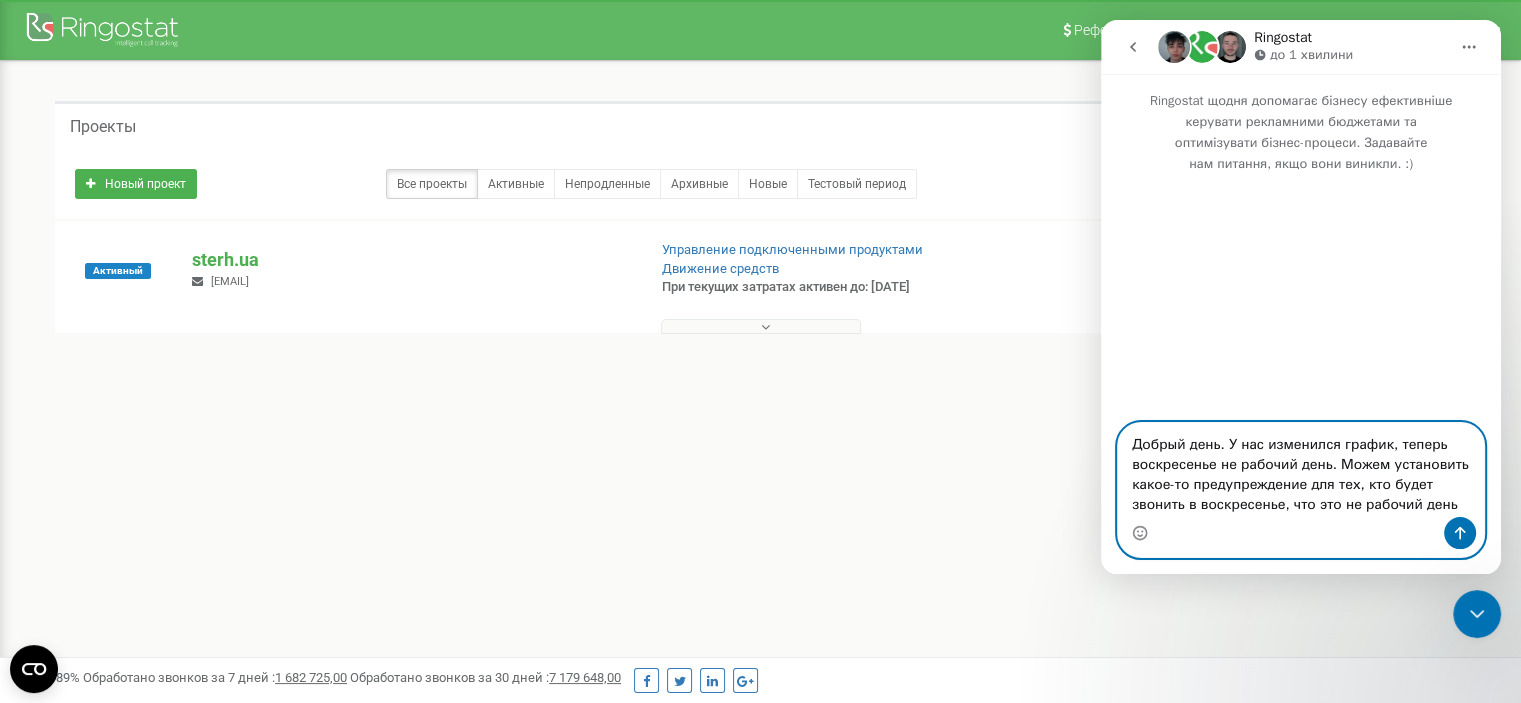 type on "Добрый день. У нас изменился график, теперь воскресенье не рабочий день. Можем установить какое-то предупреждение для тех, кто будет звонить в воскресенье, что это не рабочий день." 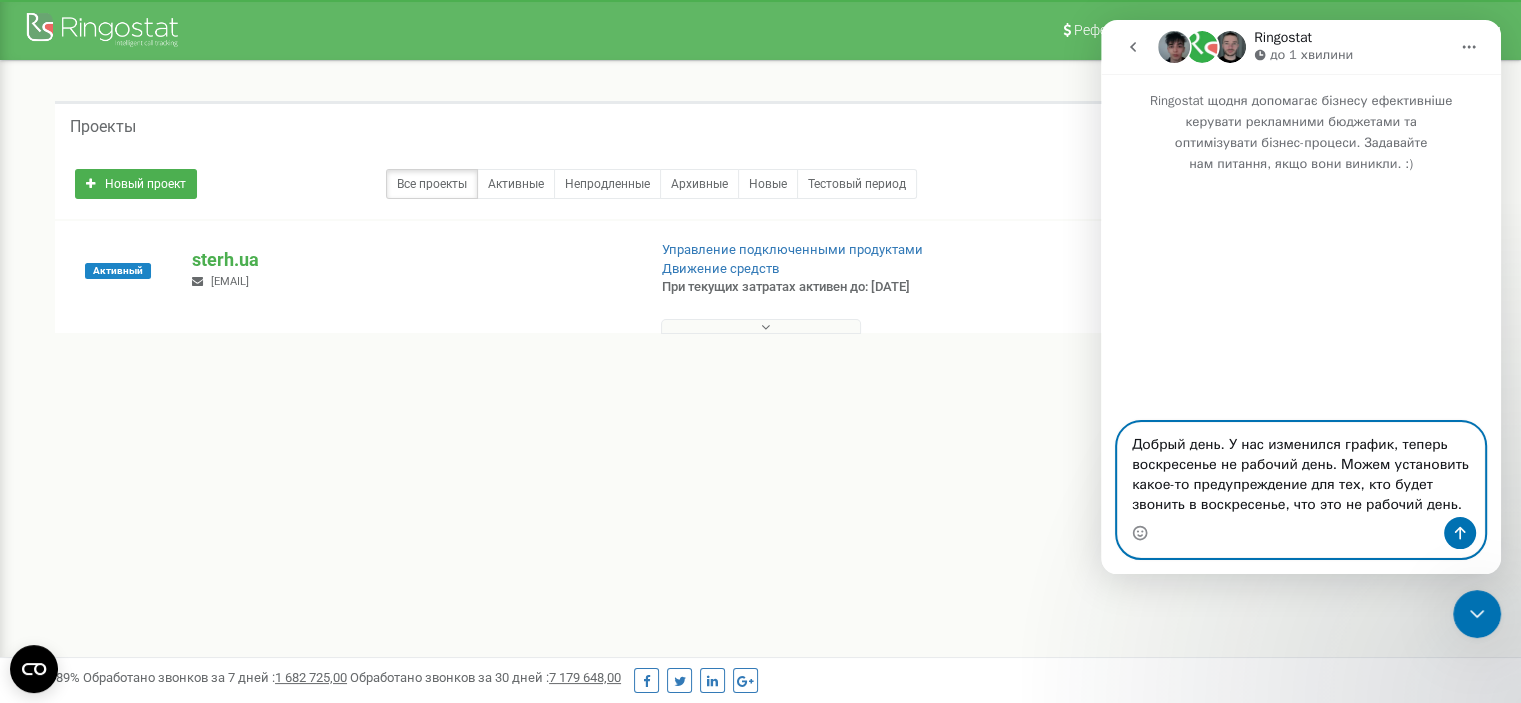 type 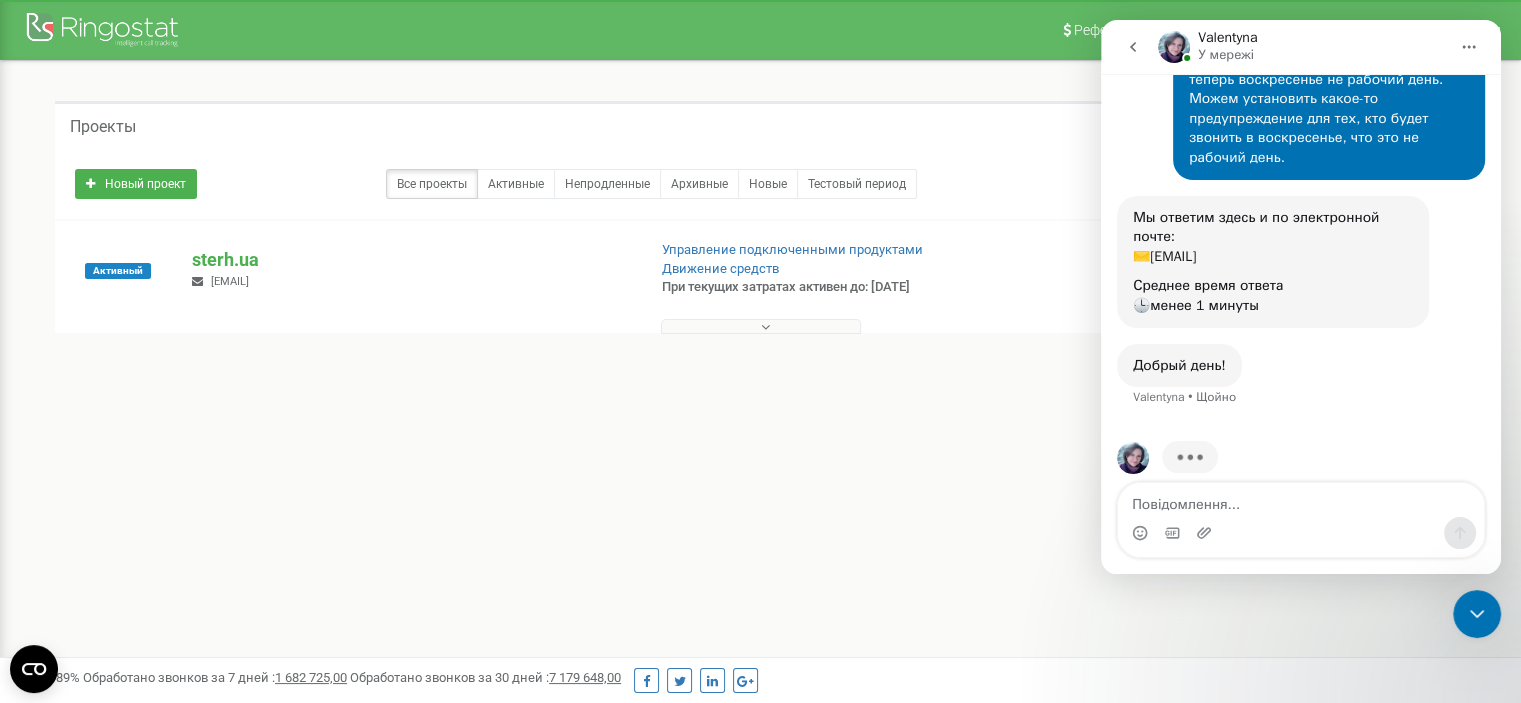 scroll, scrollTop: 161, scrollLeft: 0, axis: vertical 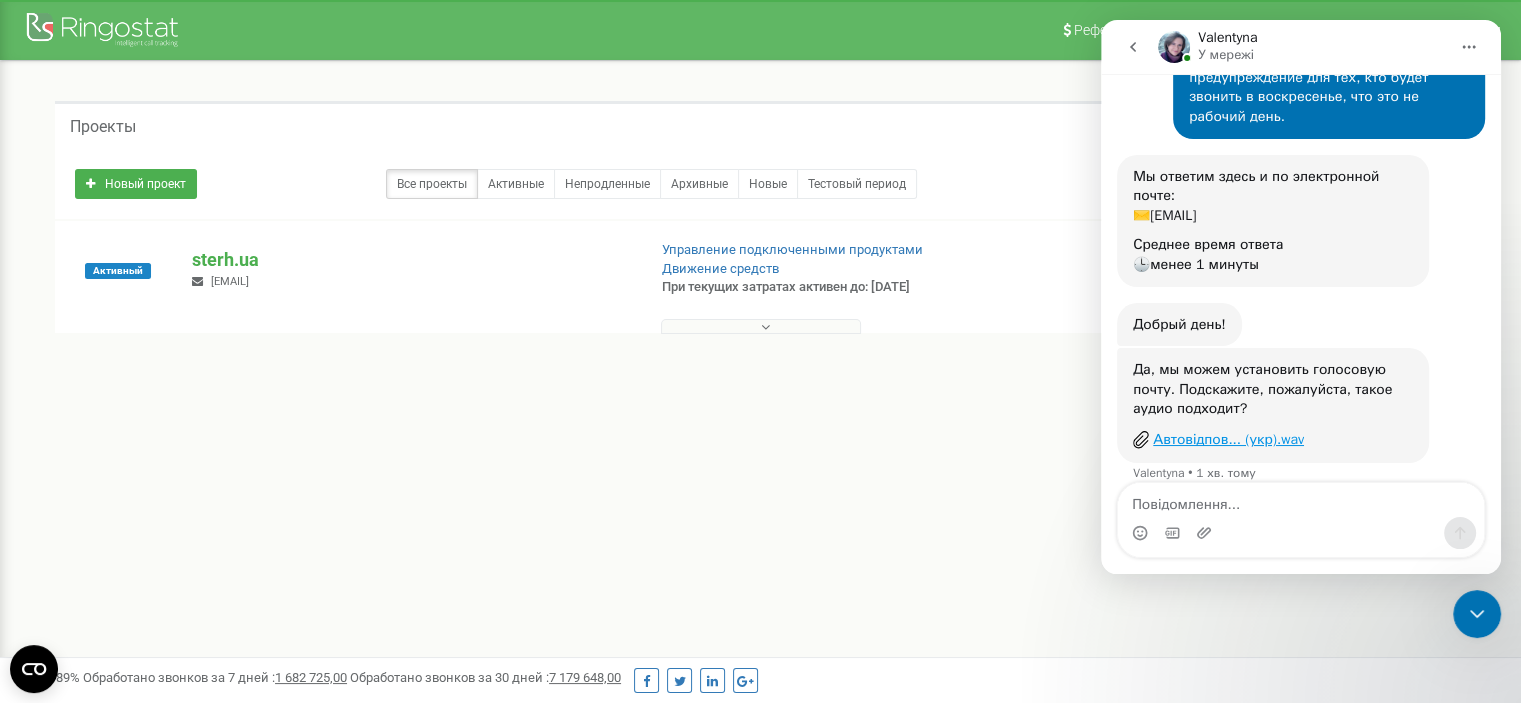 click on "Автовідпов... (укр).wav" at bounding box center (1228, 439) 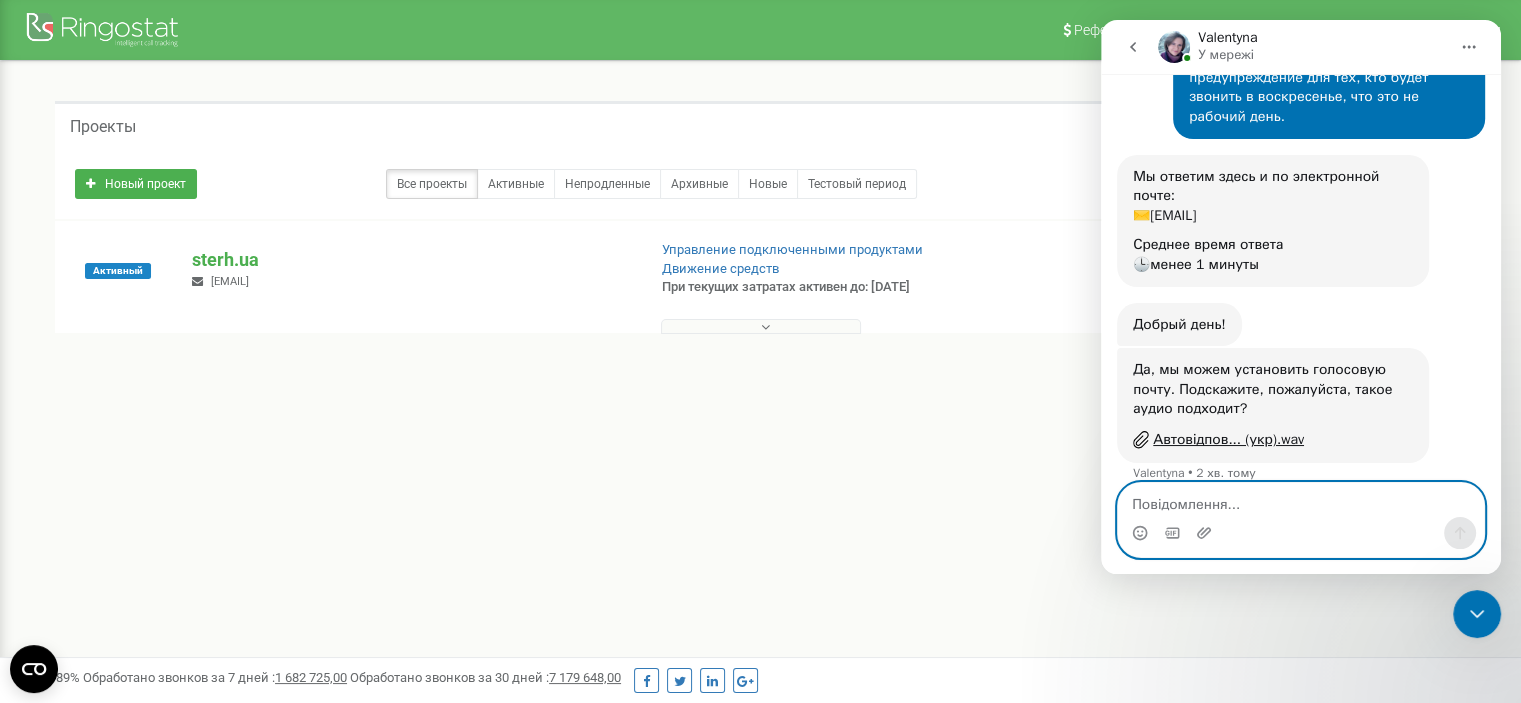 click at bounding box center [1301, 500] 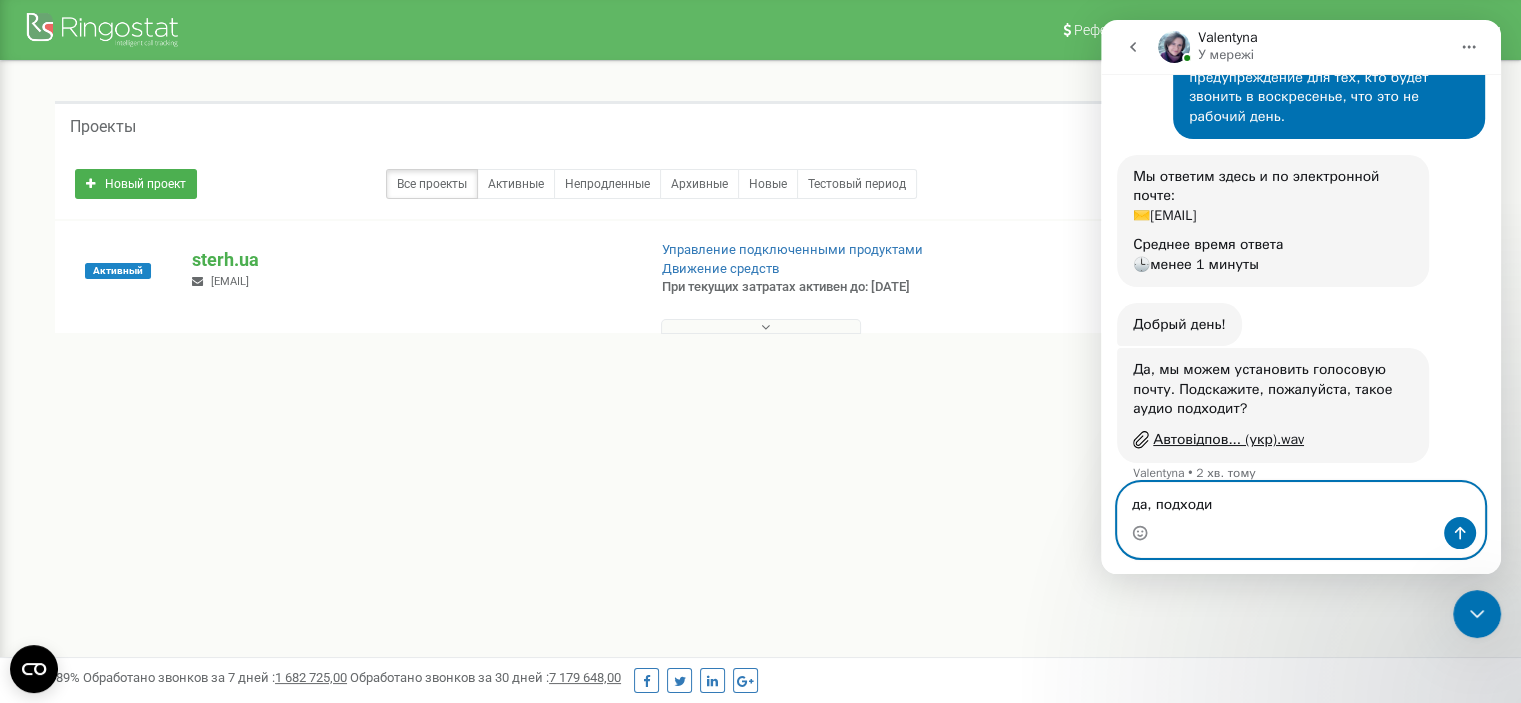 type on "да, подходит" 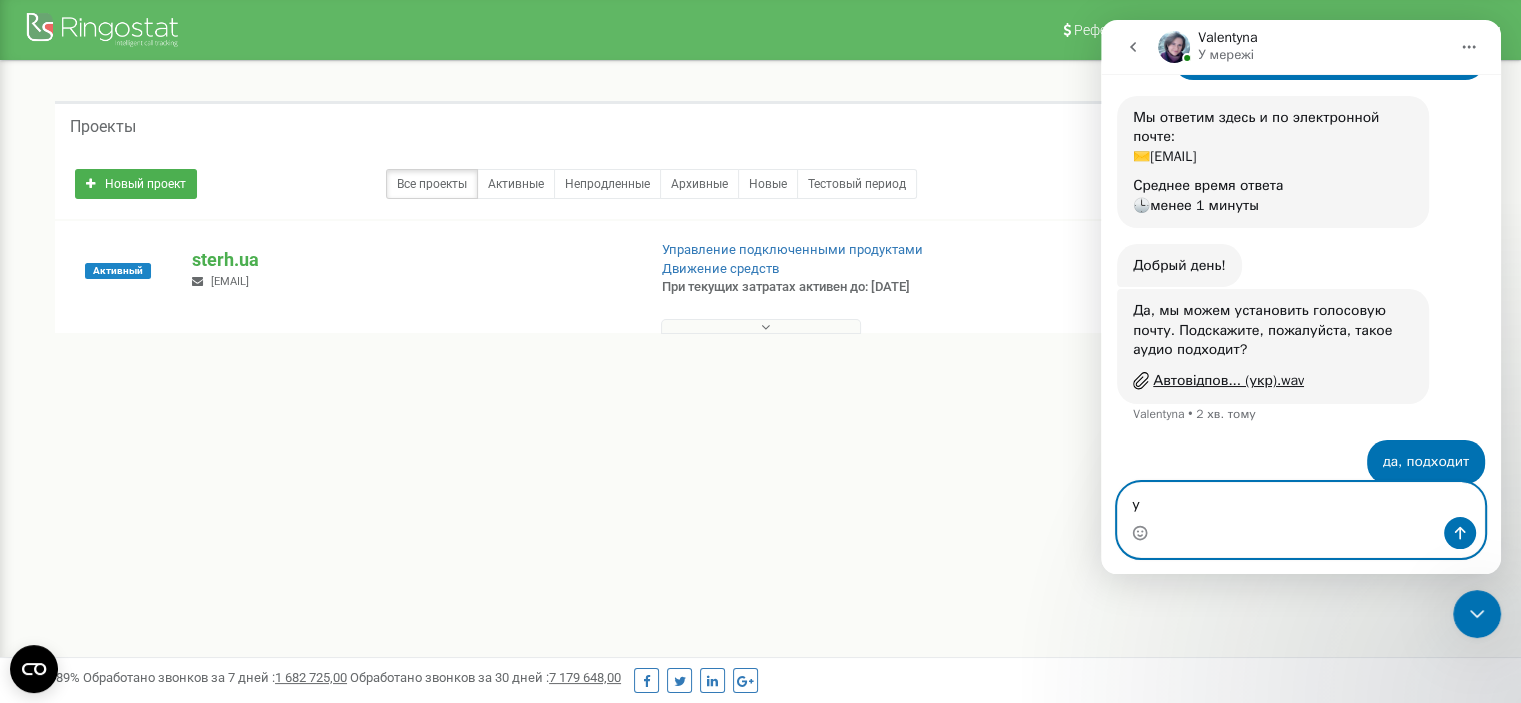 scroll, scrollTop: 337, scrollLeft: 0, axis: vertical 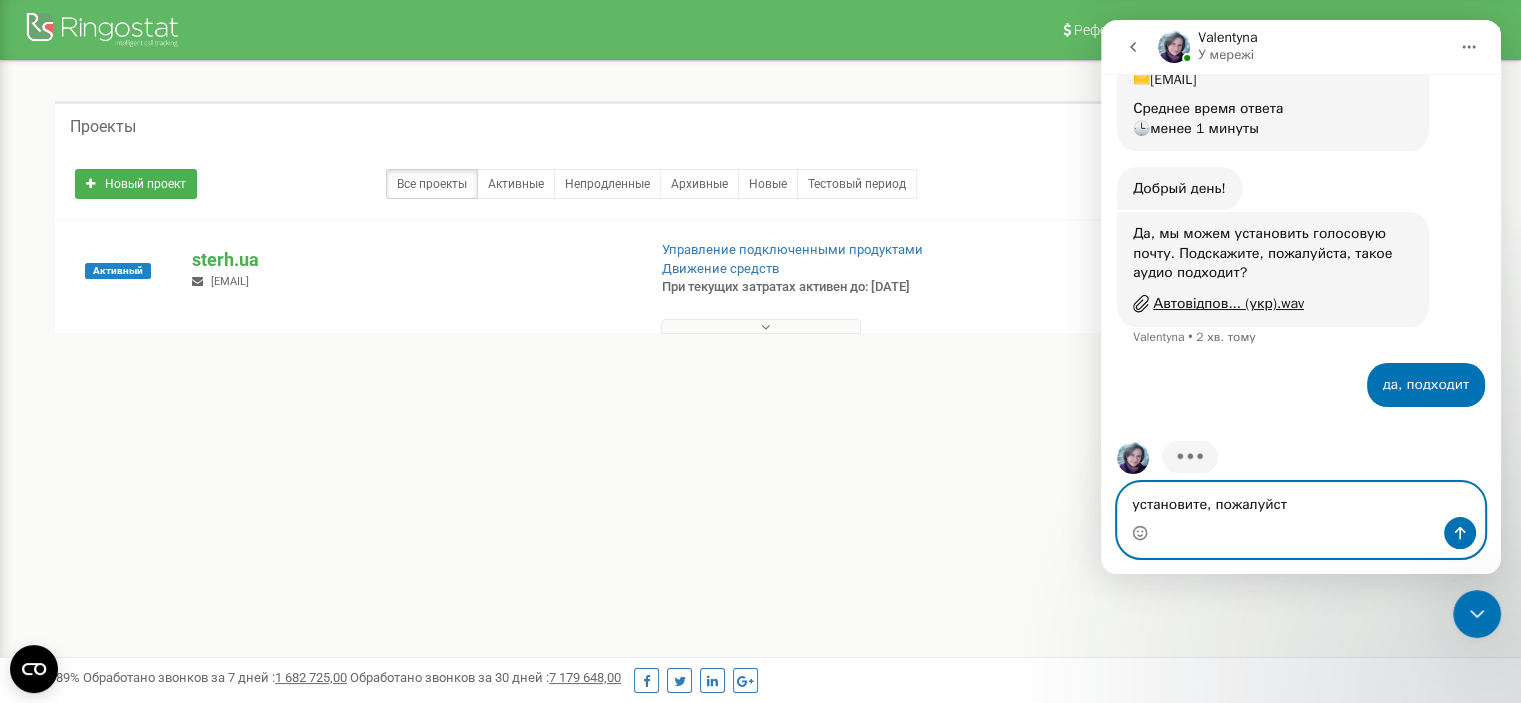 type on "установите, пожалуйста" 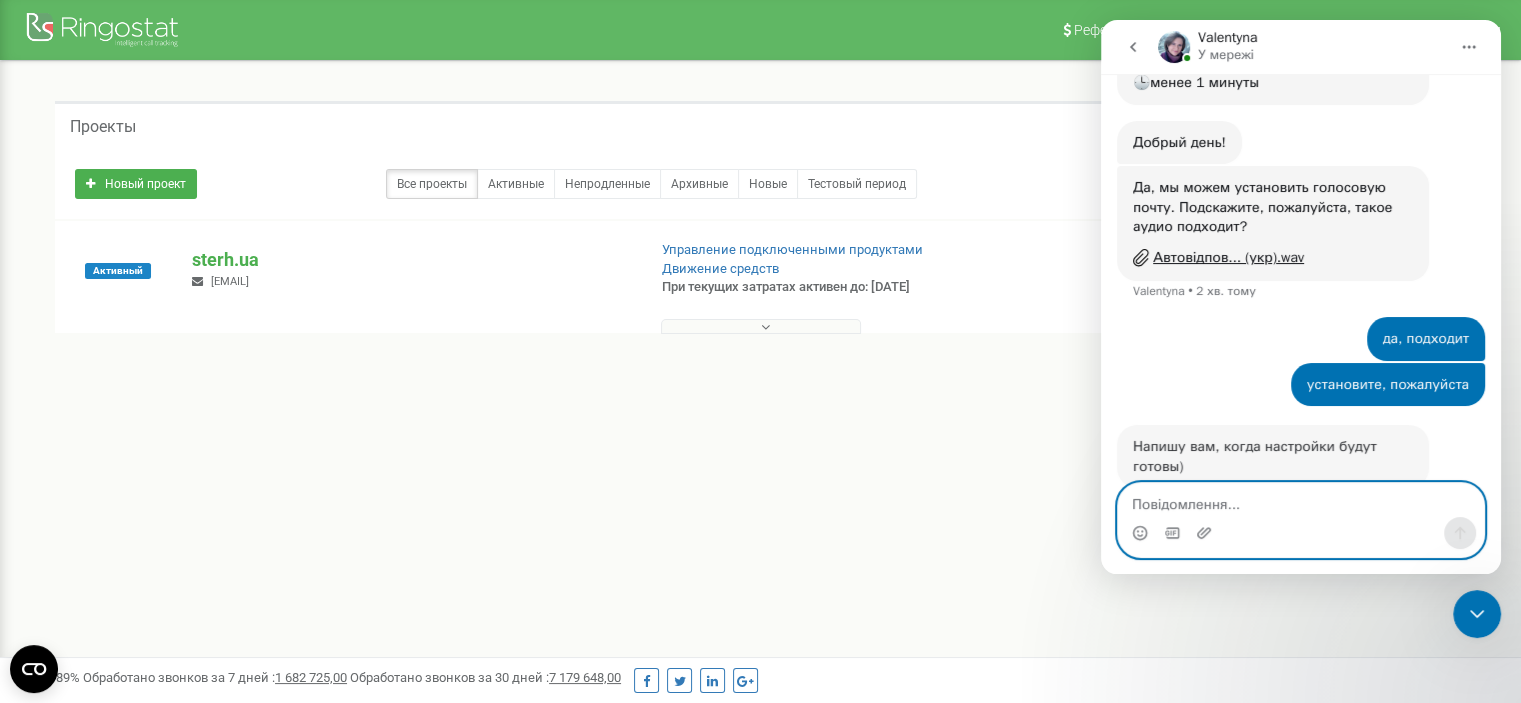 scroll, scrollTop: 405, scrollLeft: 0, axis: vertical 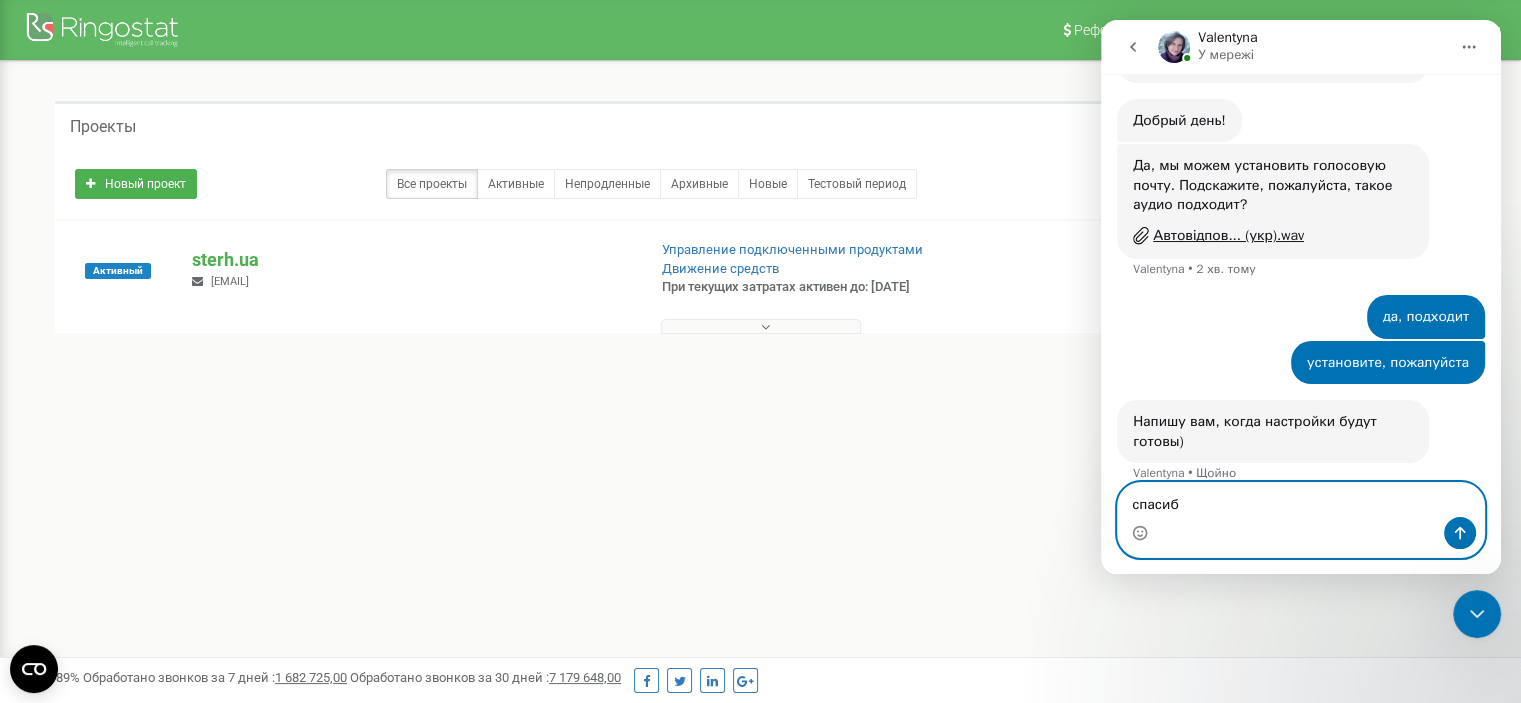 type on "спасибо" 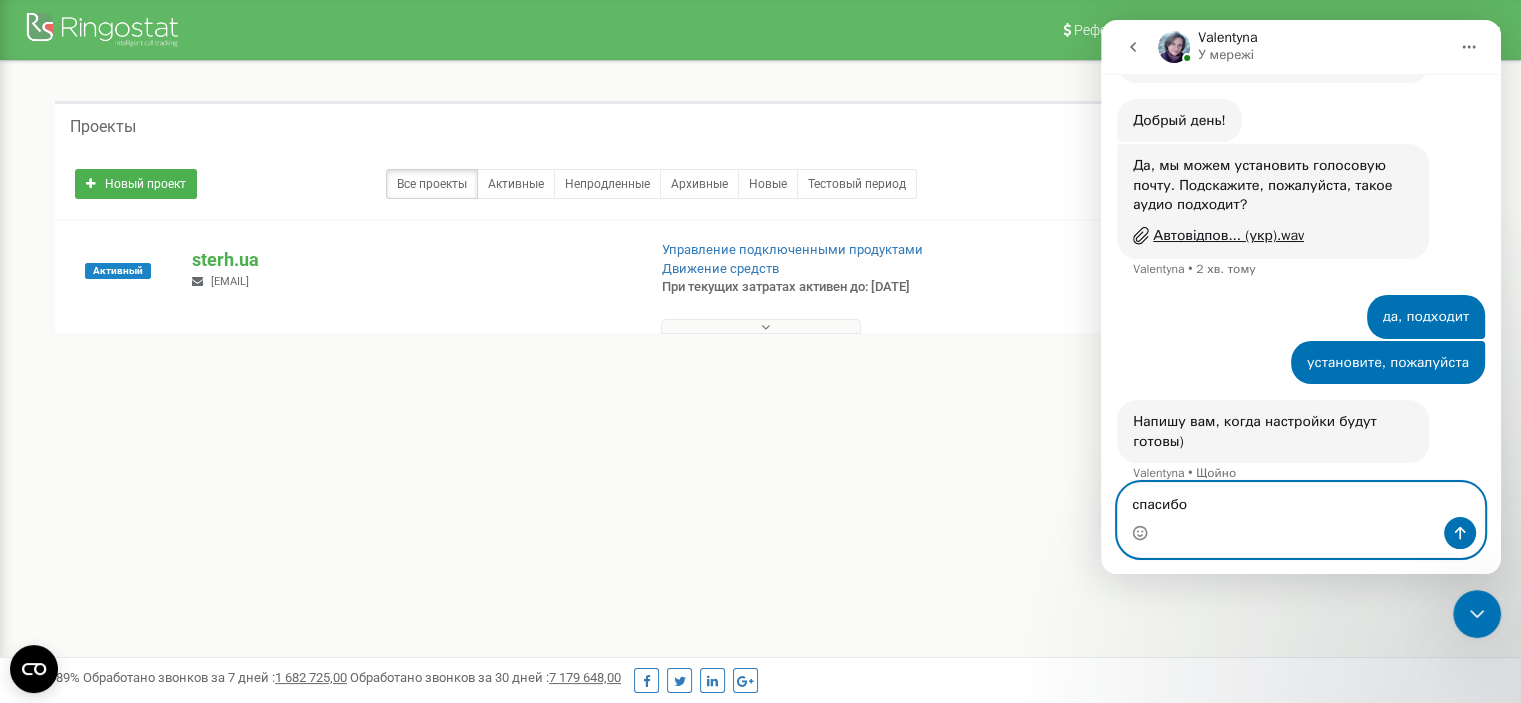 type 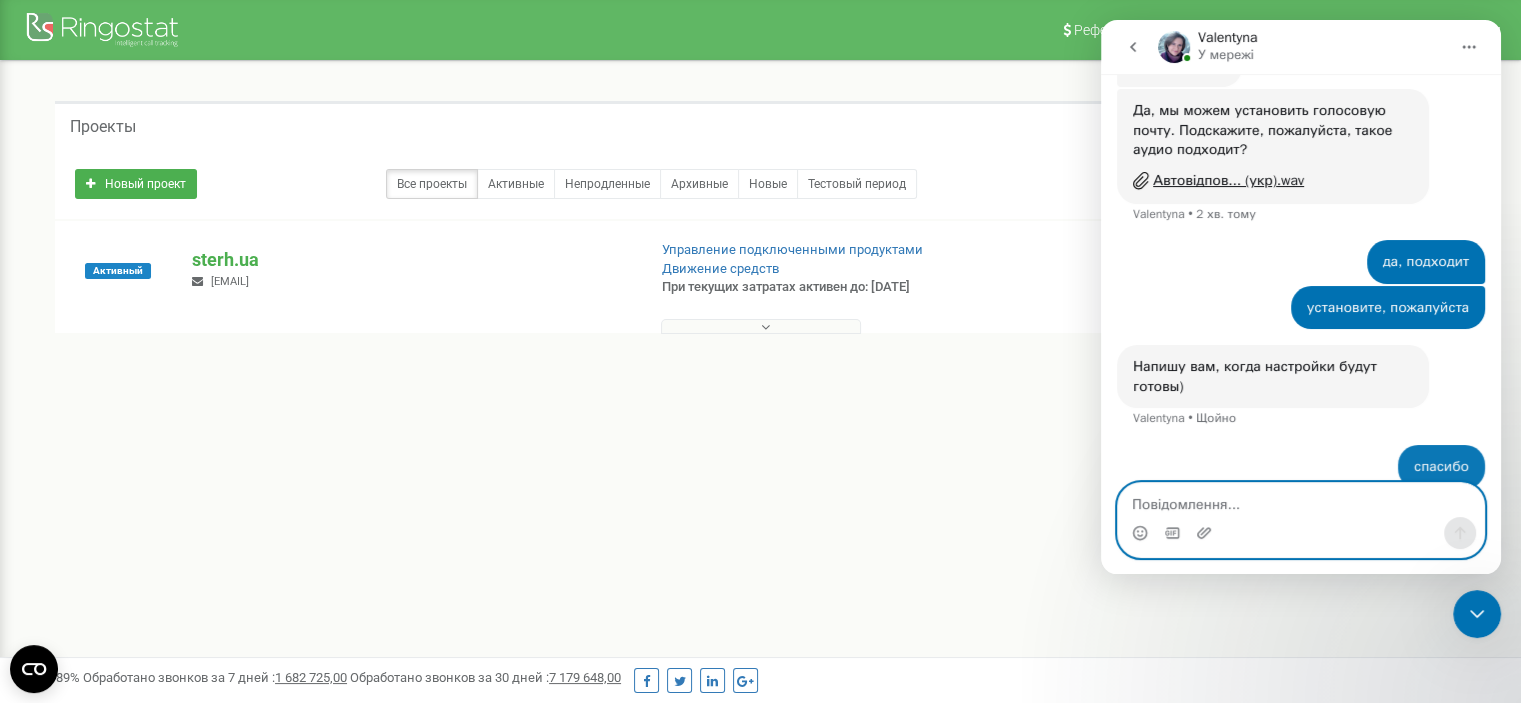 scroll, scrollTop: 465, scrollLeft: 0, axis: vertical 